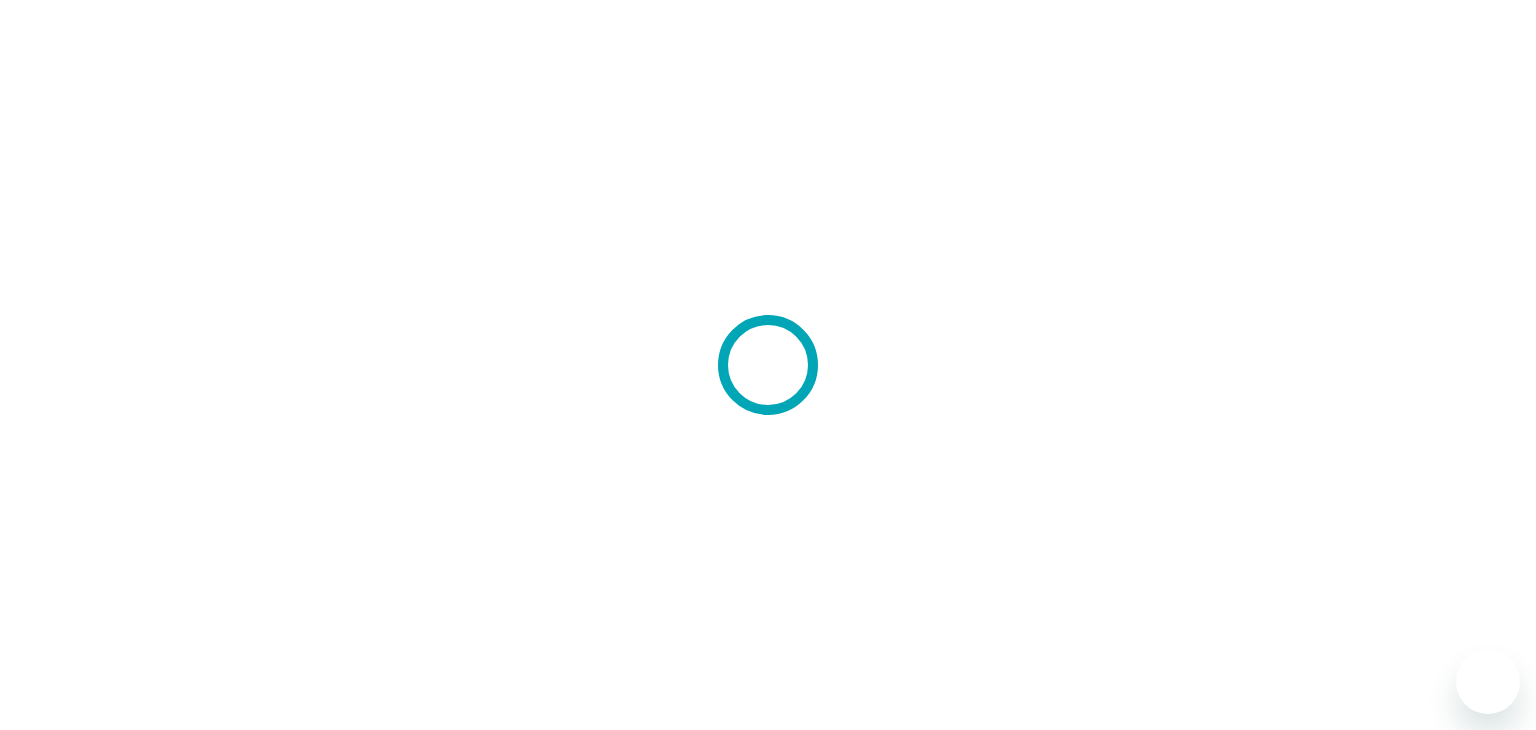 scroll, scrollTop: 0, scrollLeft: 0, axis: both 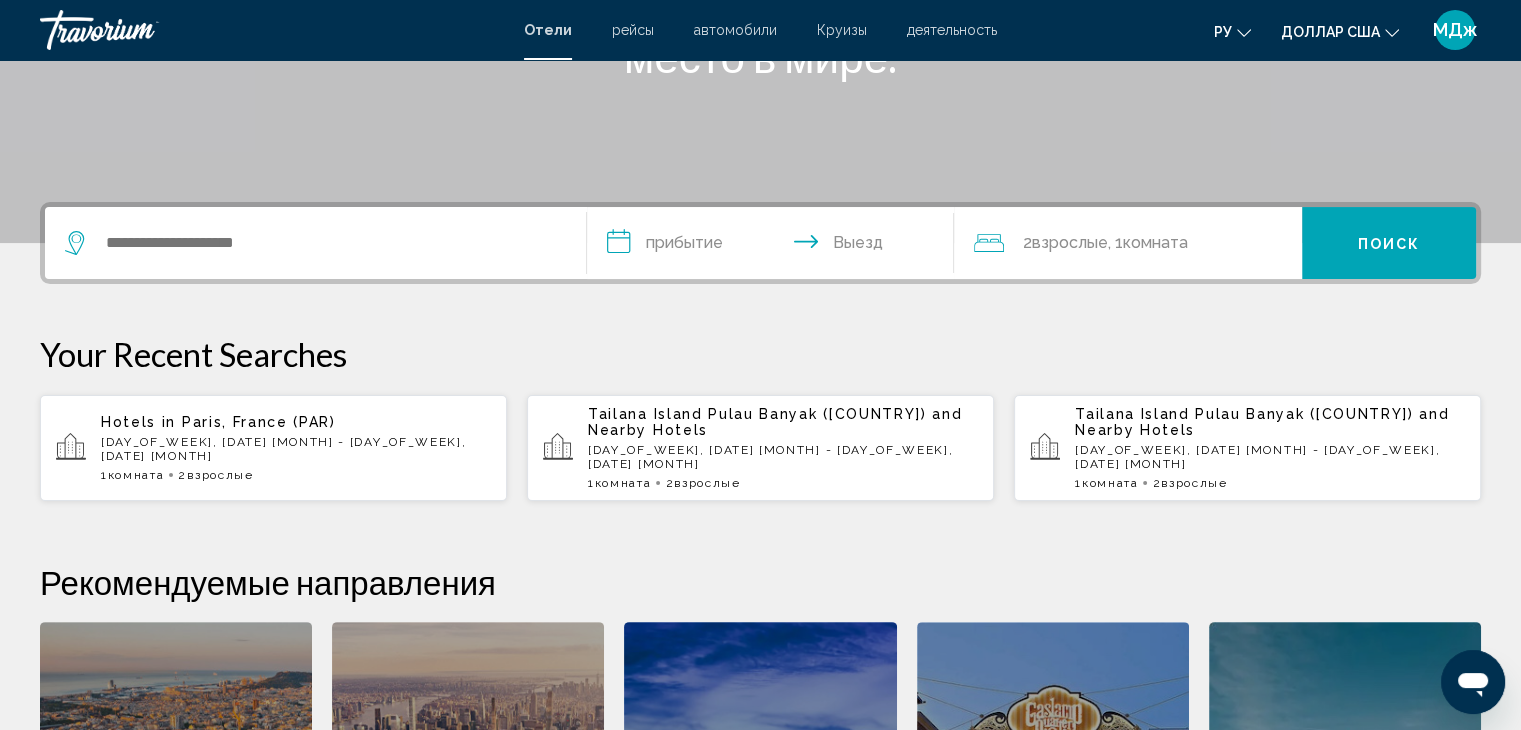 click on "[DAY_OF_WEEK], [DATE] [MONTH] - [DAY_OF_WEEK], [DATE] [MONTH]" at bounding box center (783, 457) 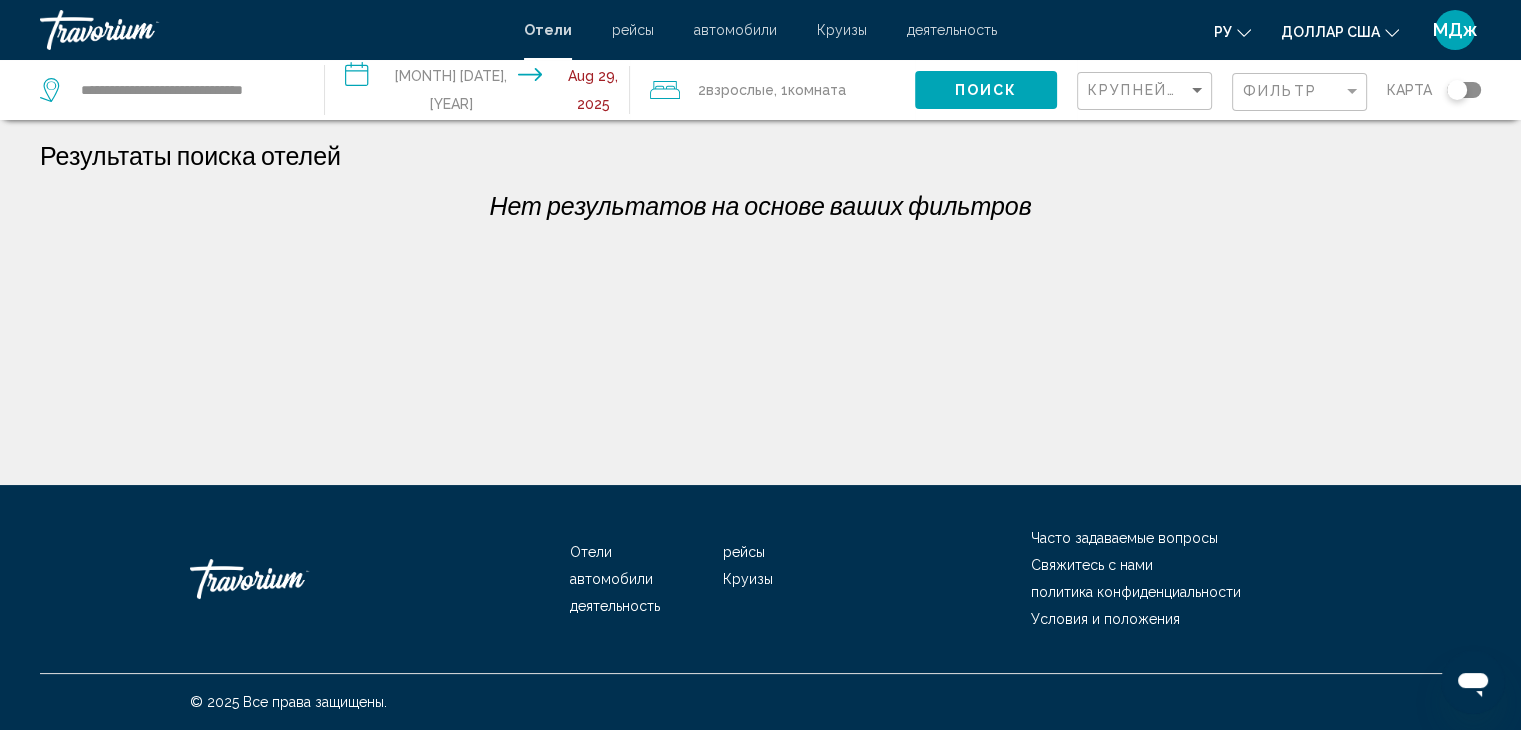 scroll, scrollTop: 0, scrollLeft: 0, axis: both 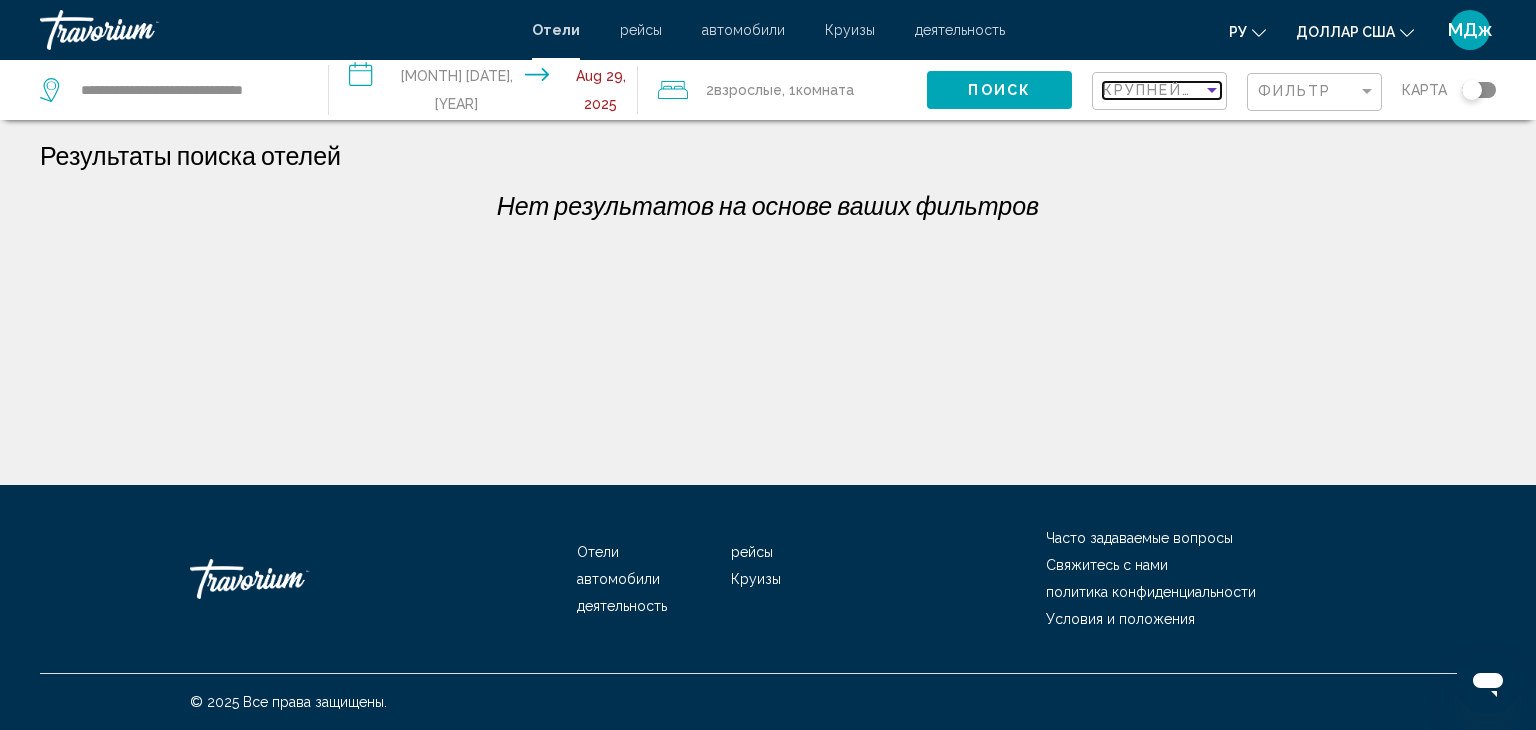 click at bounding box center (1212, 90) 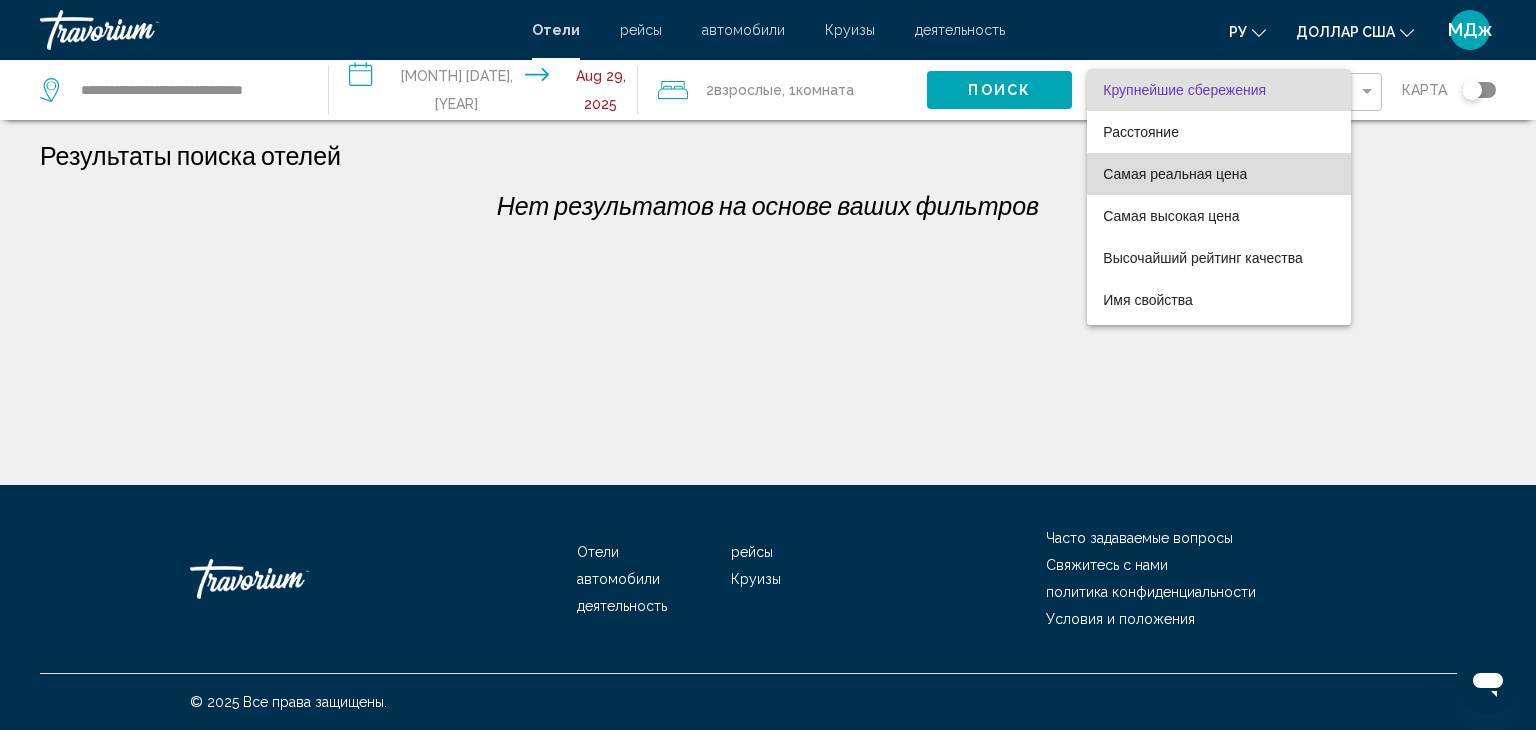click on "Самая реальная цена" at bounding box center (1175, 174) 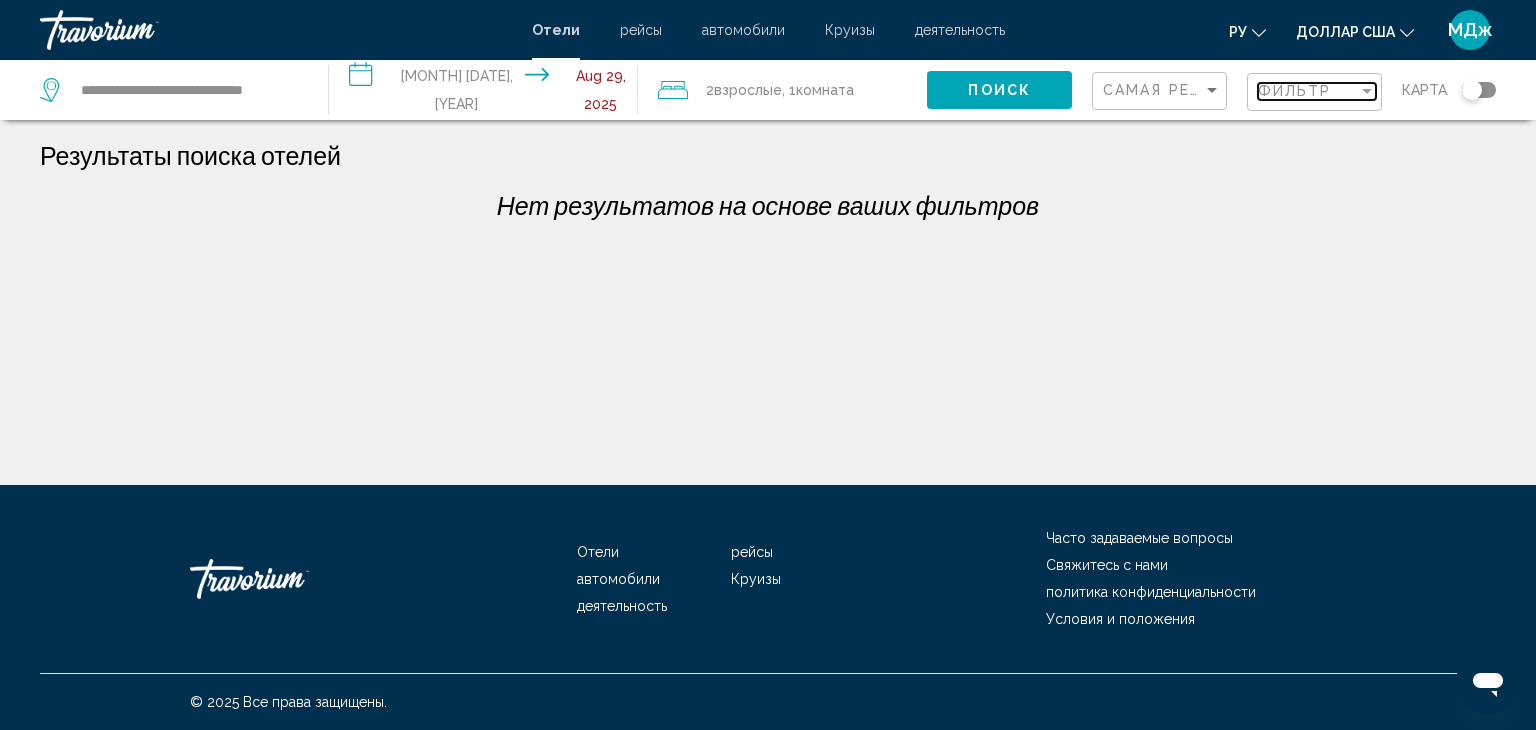 click on "Фильтр" at bounding box center [1295, 91] 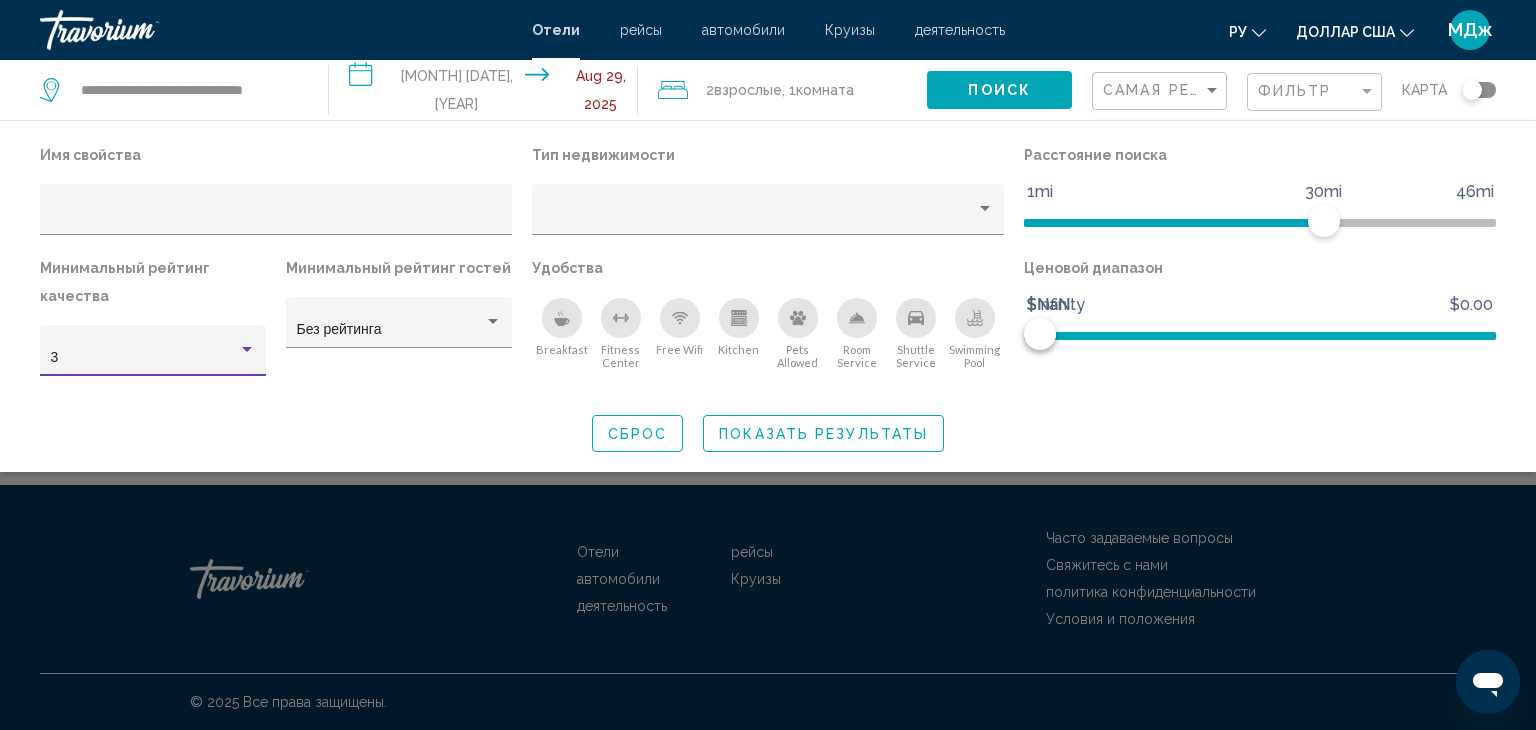 click at bounding box center [247, 350] 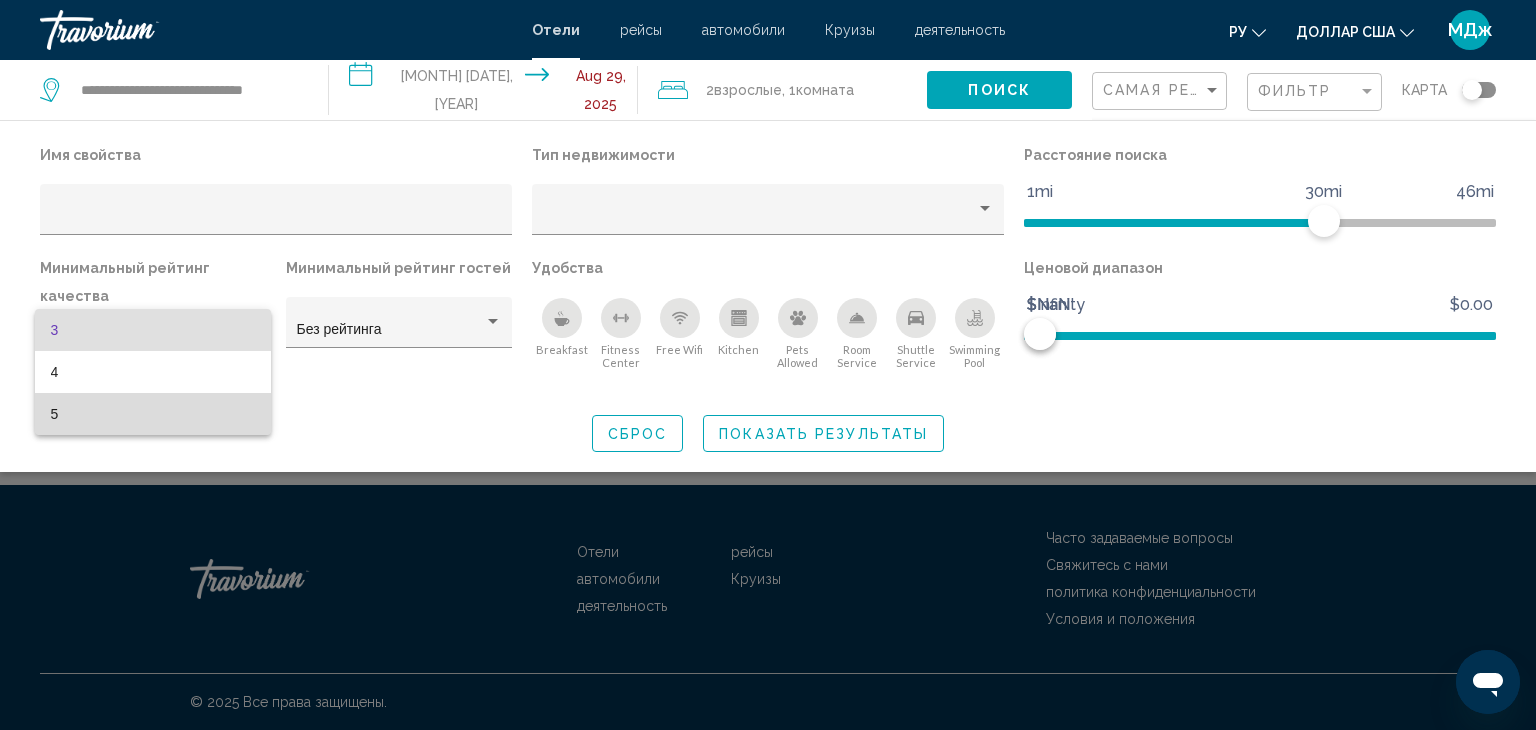 click on "5" at bounding box center (153, 414) 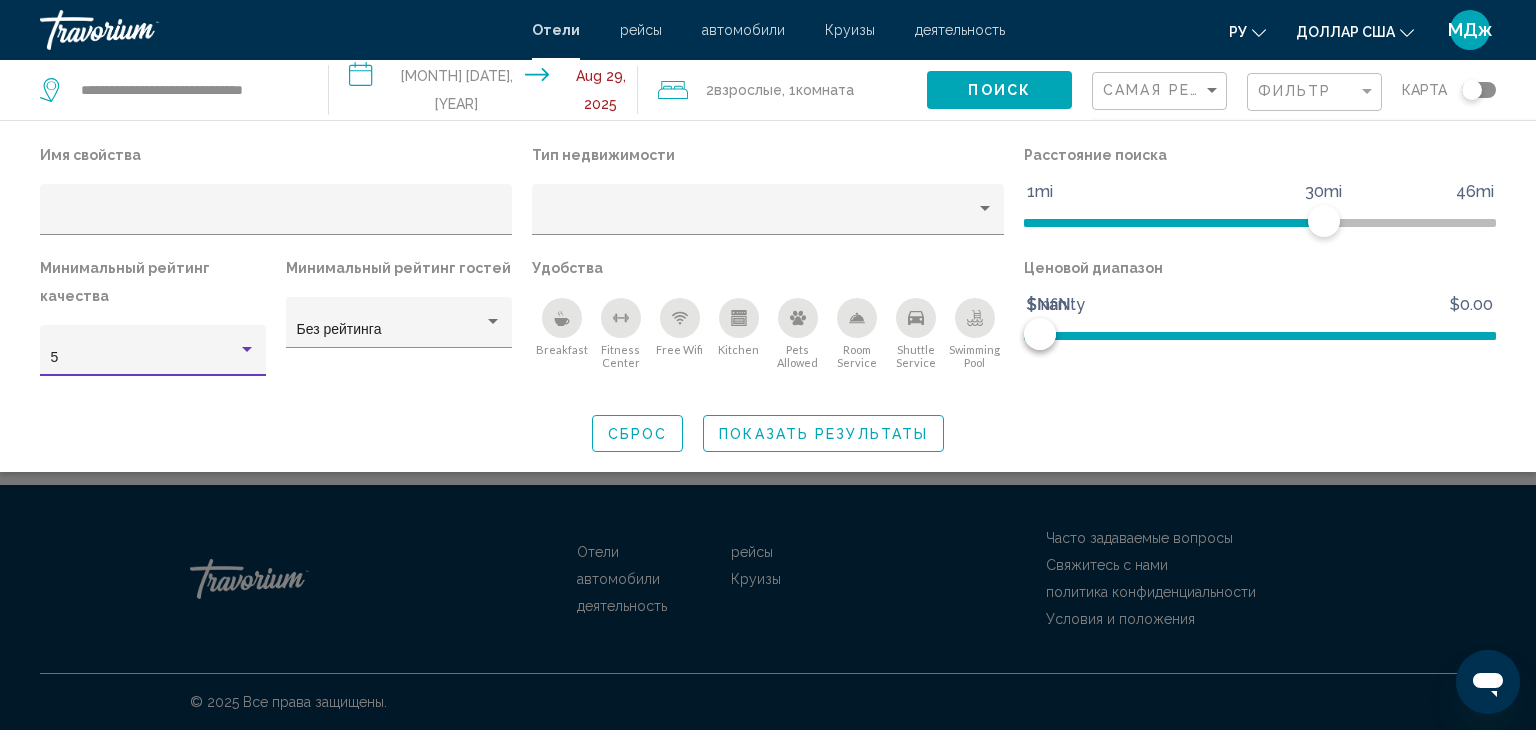 click on "Показать результаты" 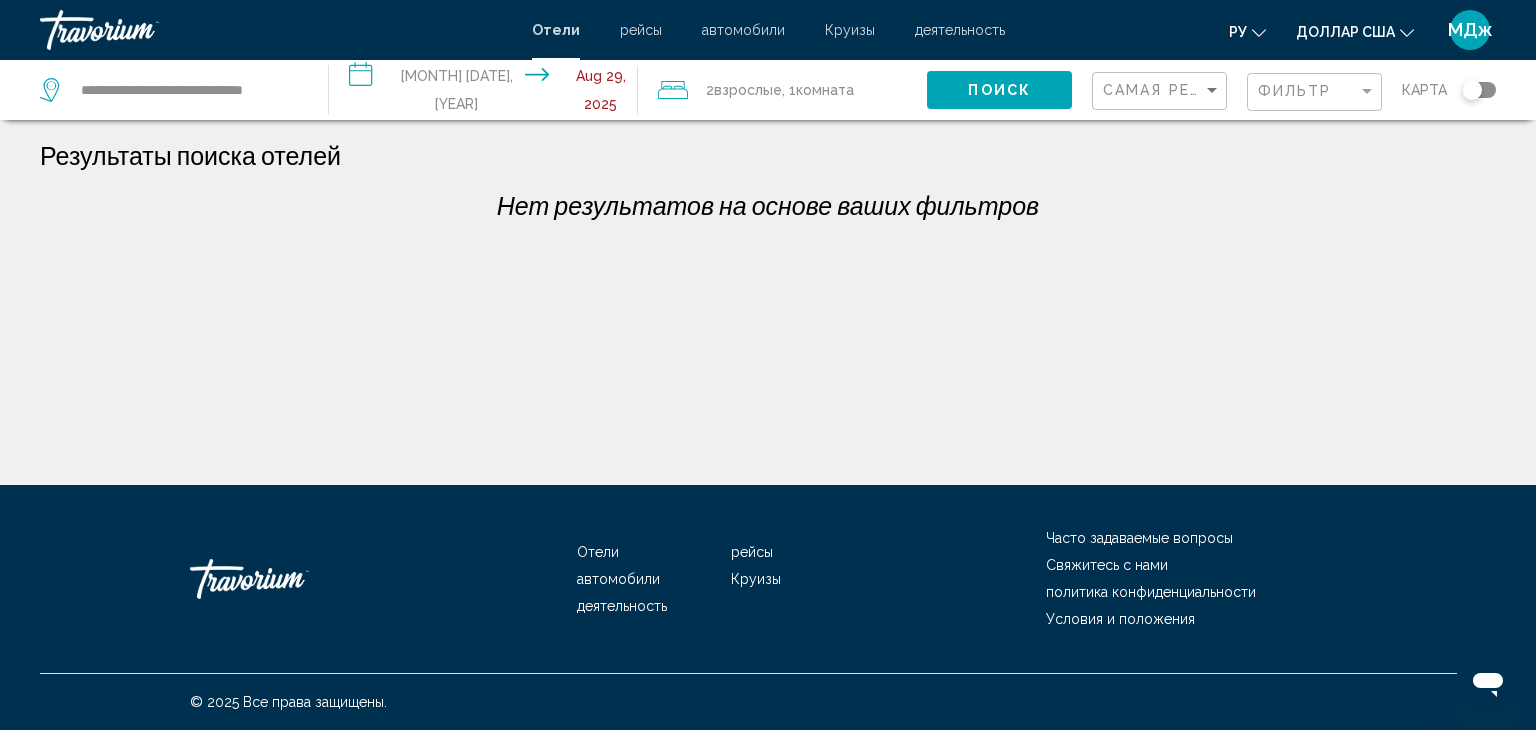 click on "**********" at bounding box center [487, 93] 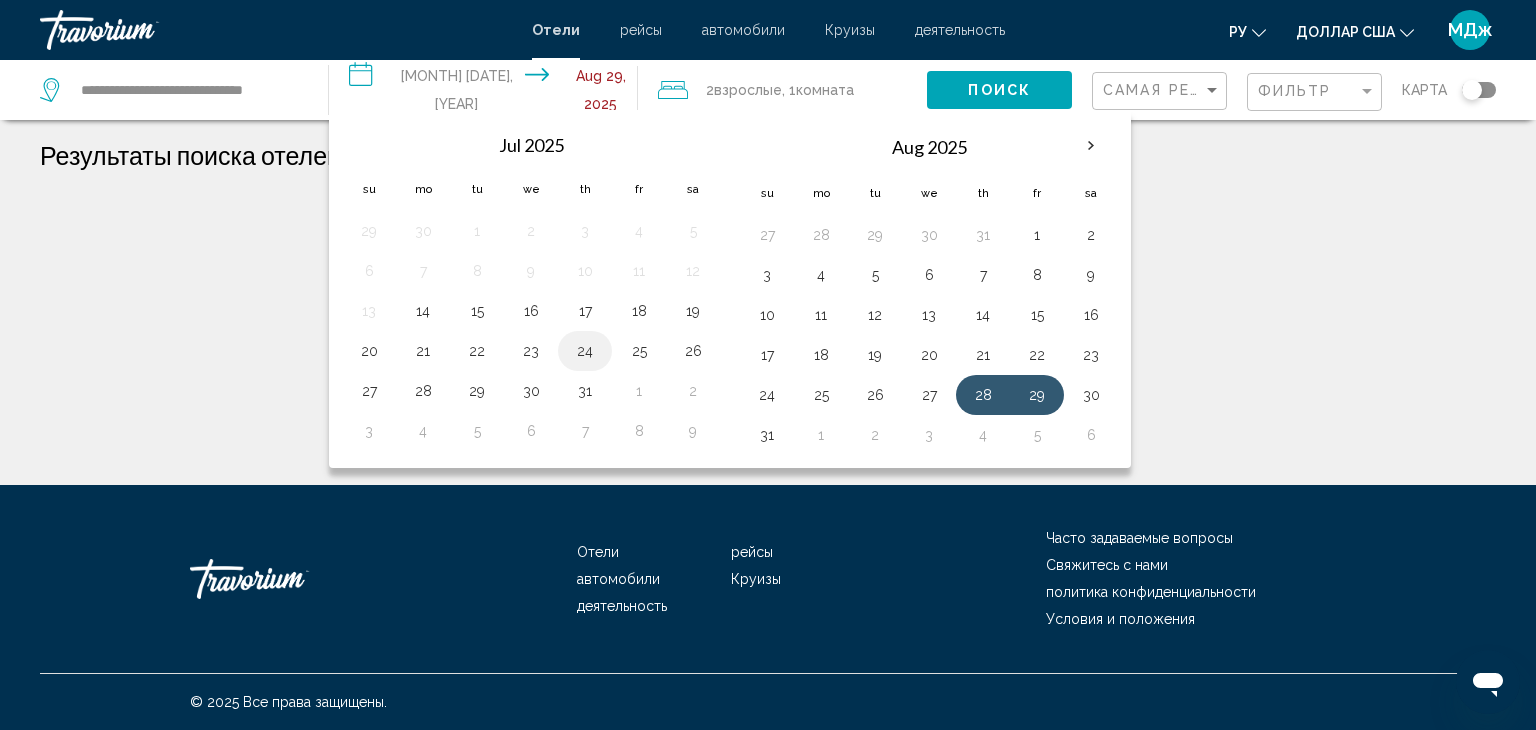 click on "24" at bounding box center (585, 351) 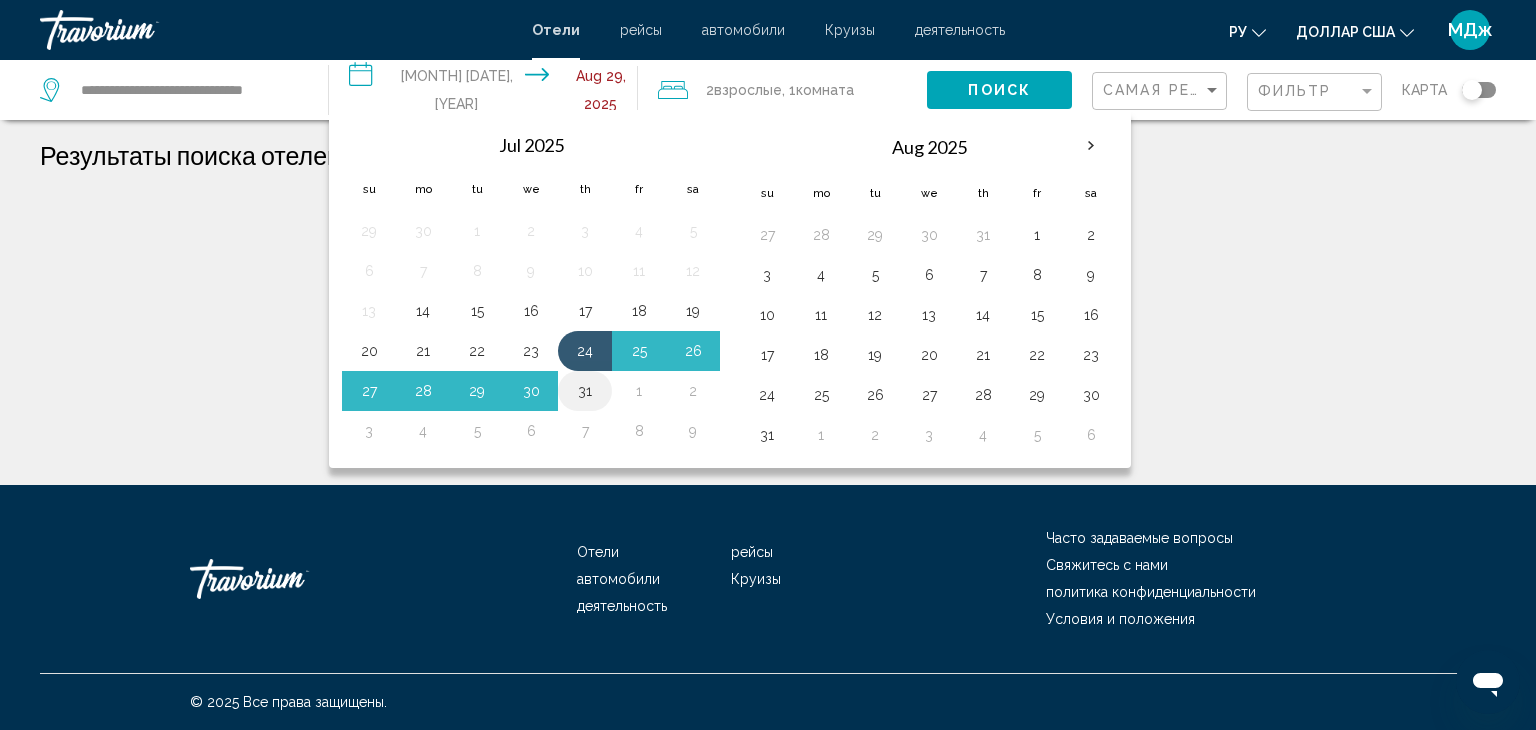 click on "31" at bounding box center (585, 391) 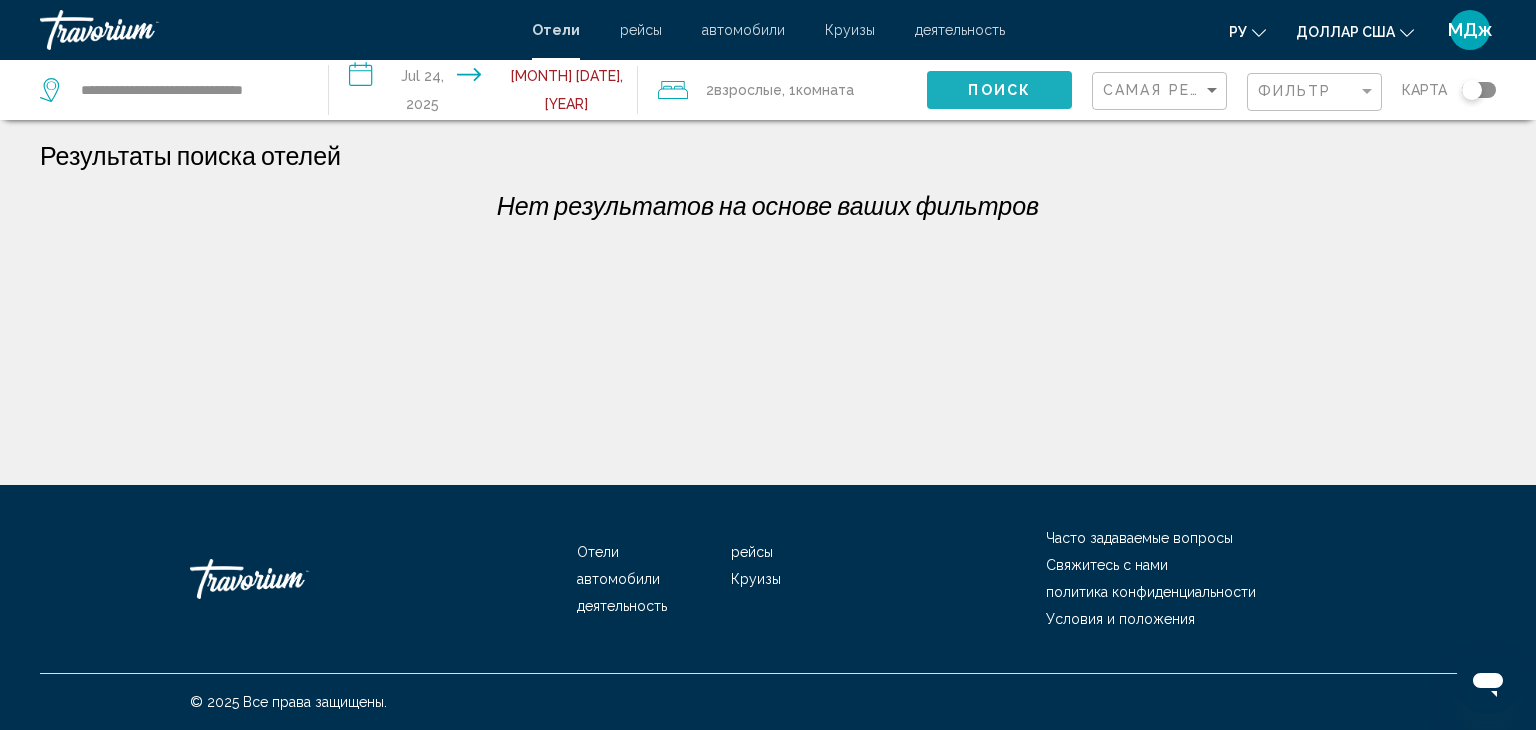 click on "Поиск" 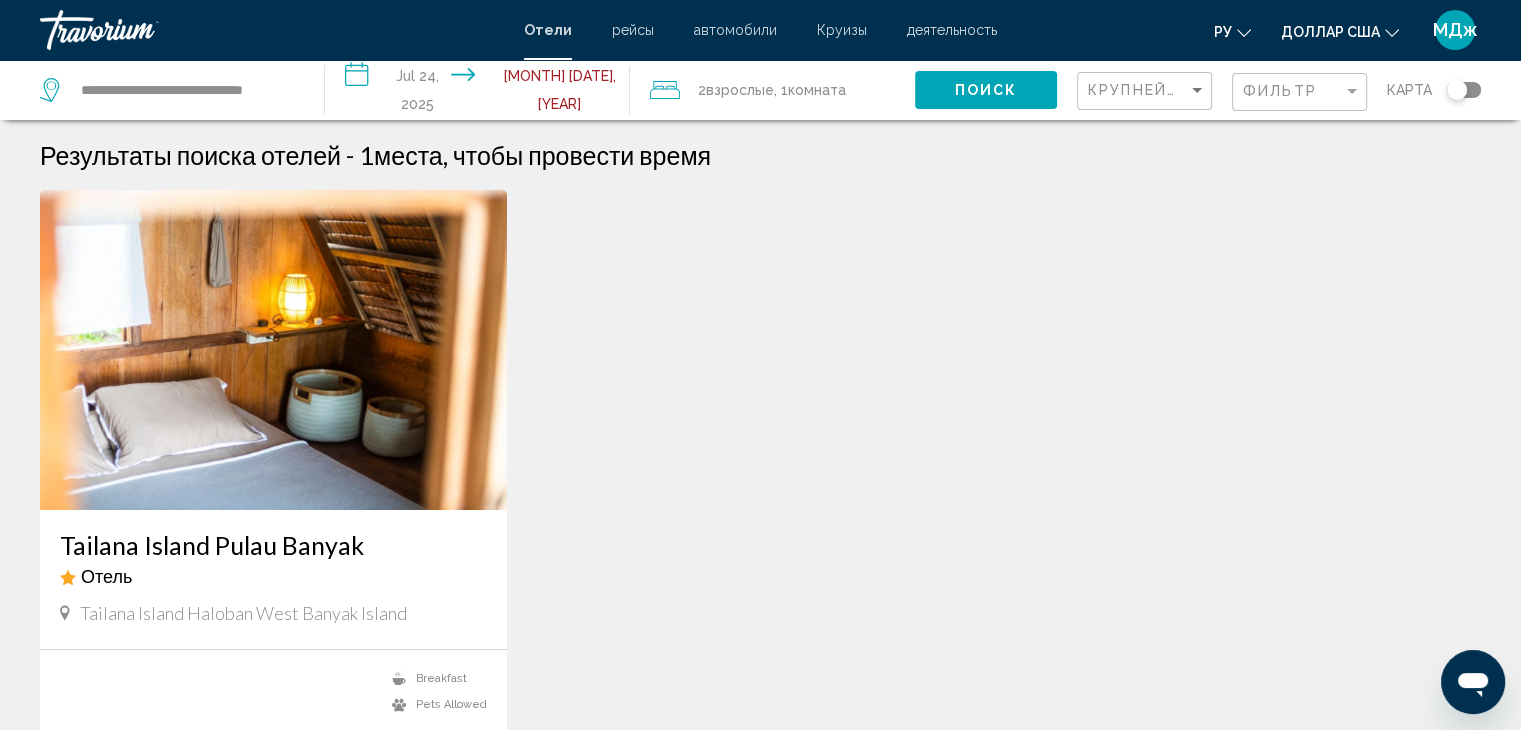 type 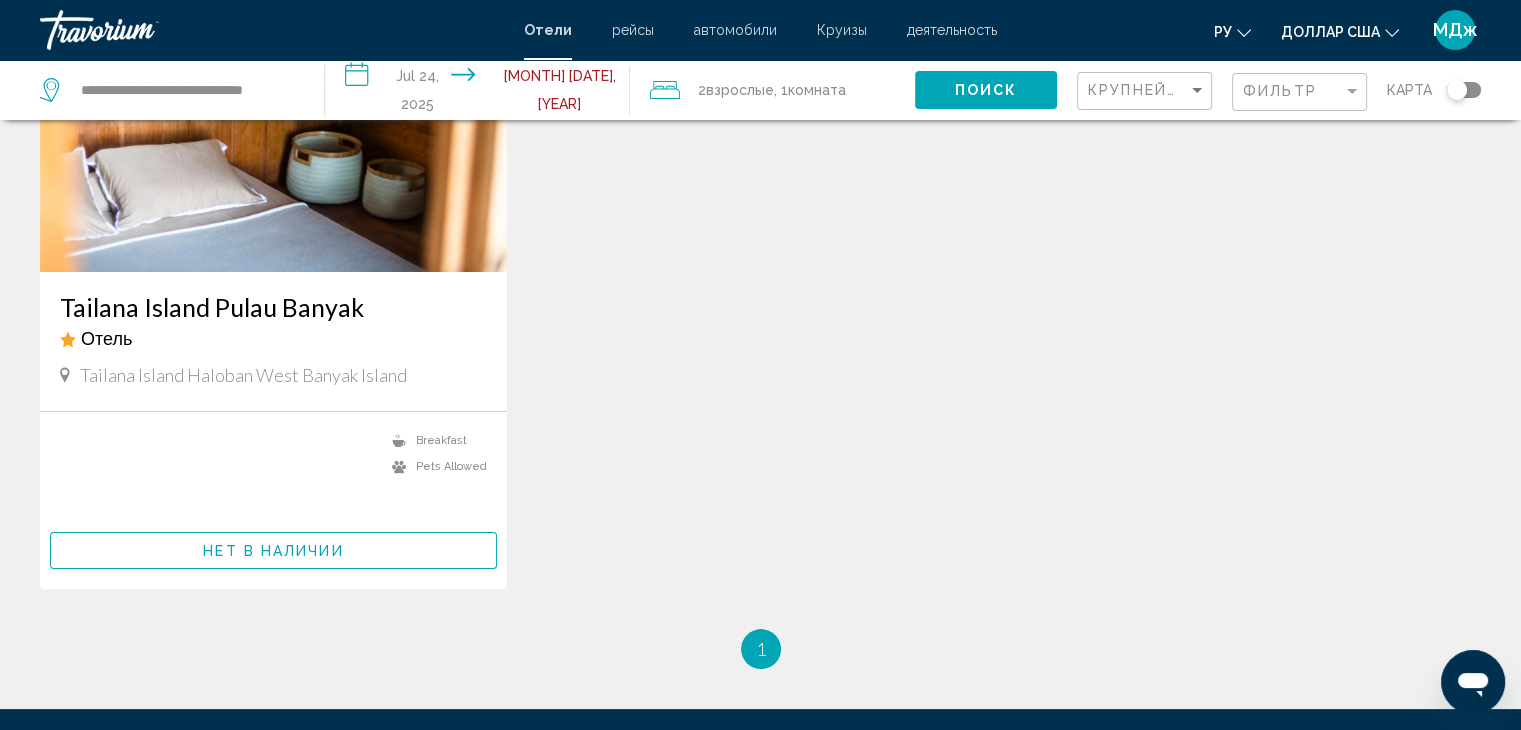 scroll, scrollTop: 240, scrollLeft: 0, axis: vertical 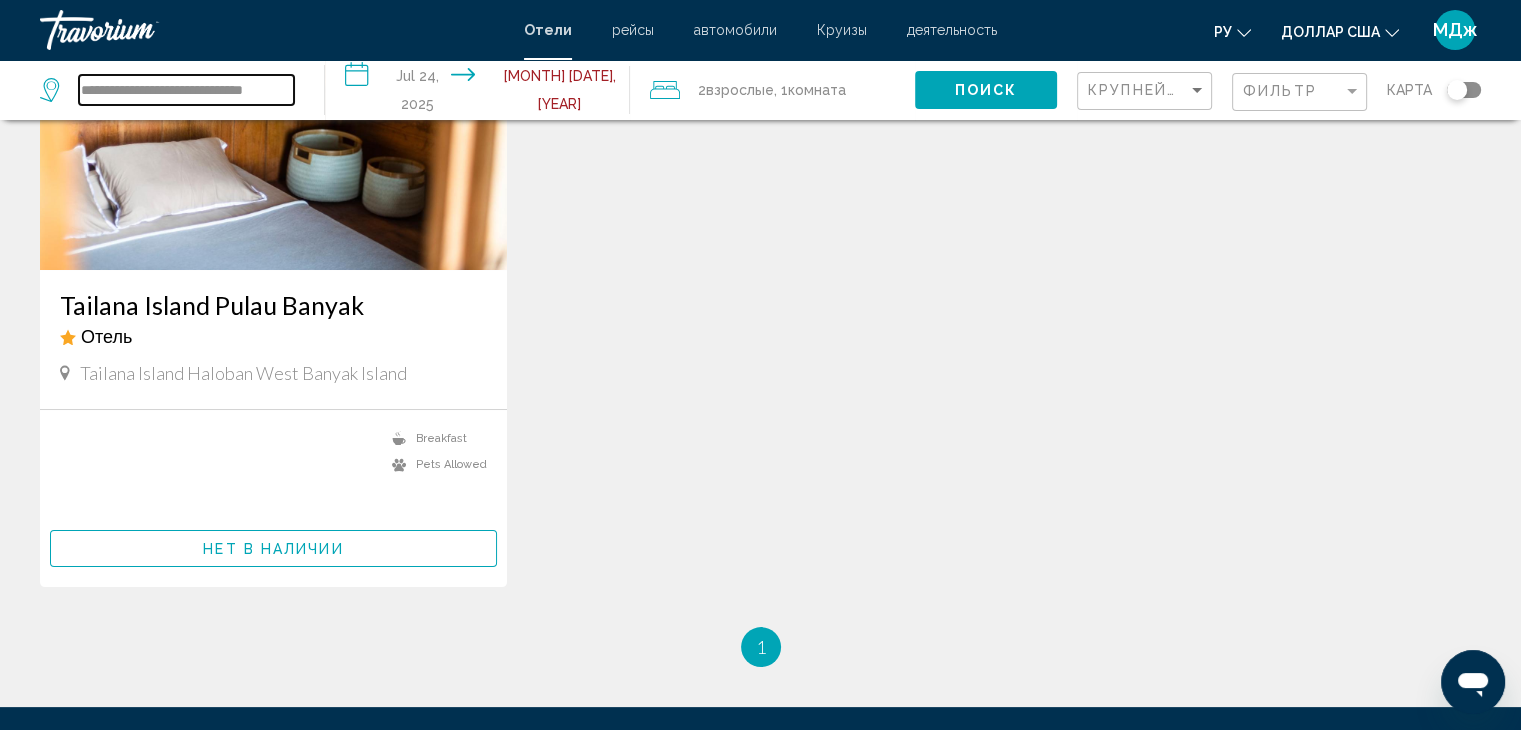 click on "**********" at bounding box center [186, 90] 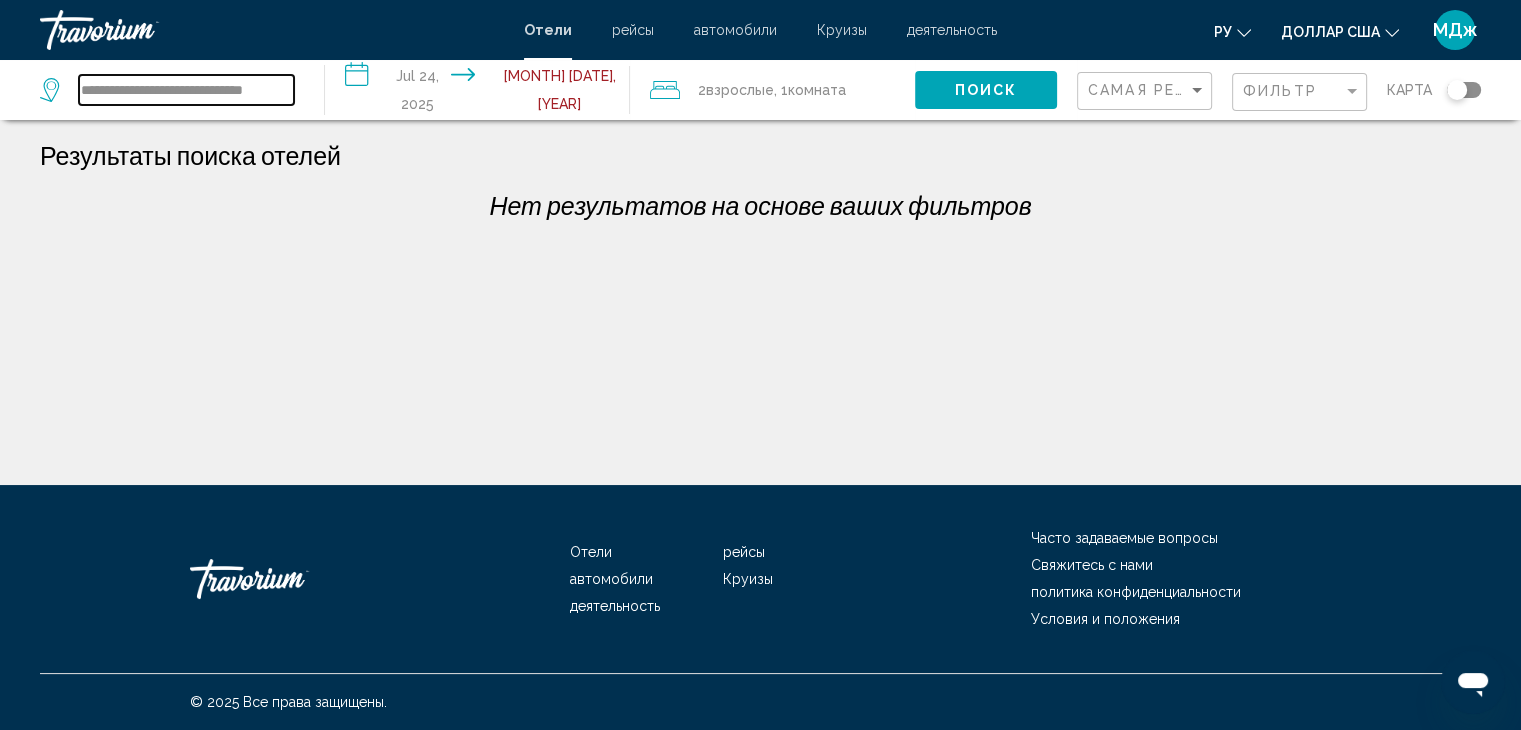scroll, scrollTop: 0, scrollLeft: 0, axis: both 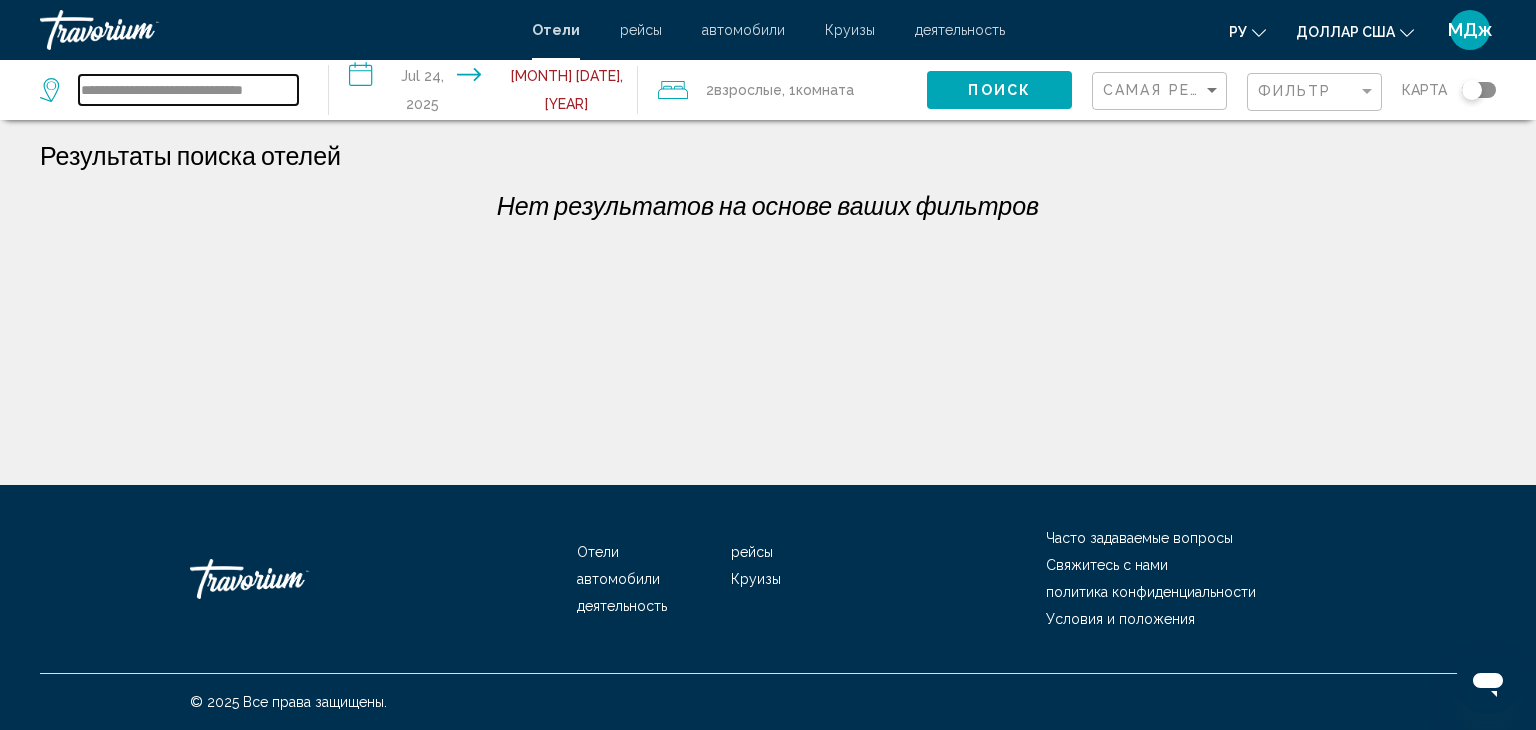 click on "**********" at bounding box center [188, 90] 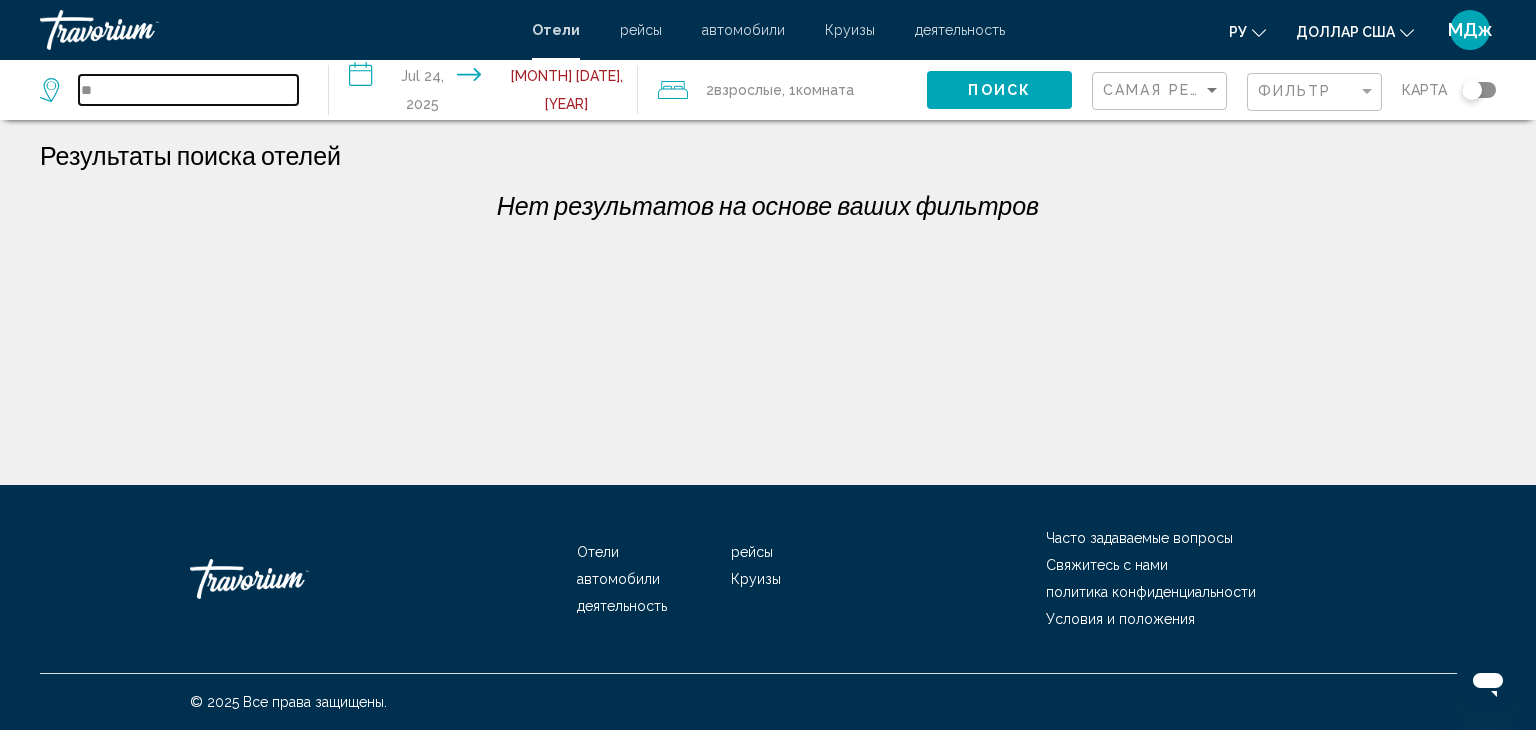 type on "*" 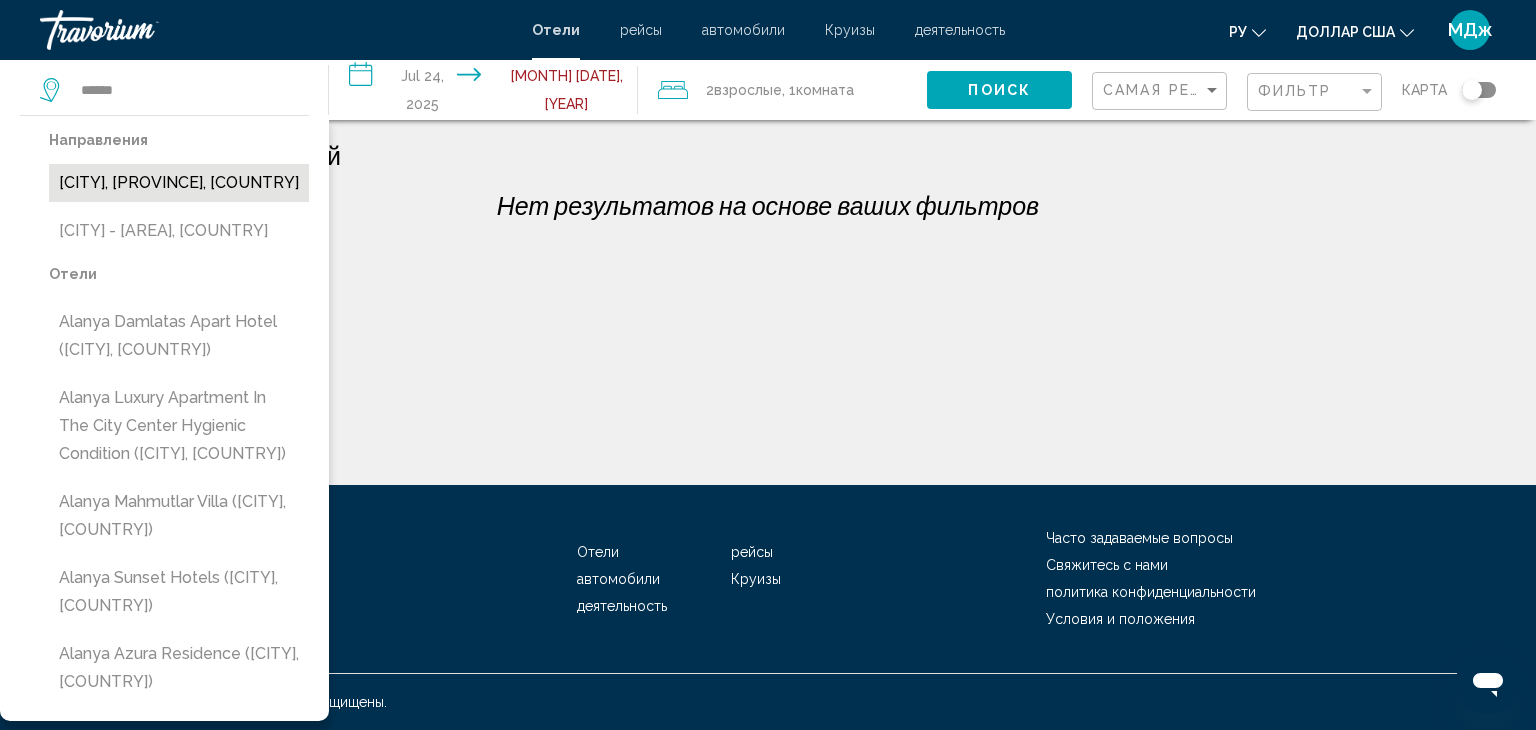 click on "[CITY], [STATE], [COUNTRY]" at bounding box center (179, 183) 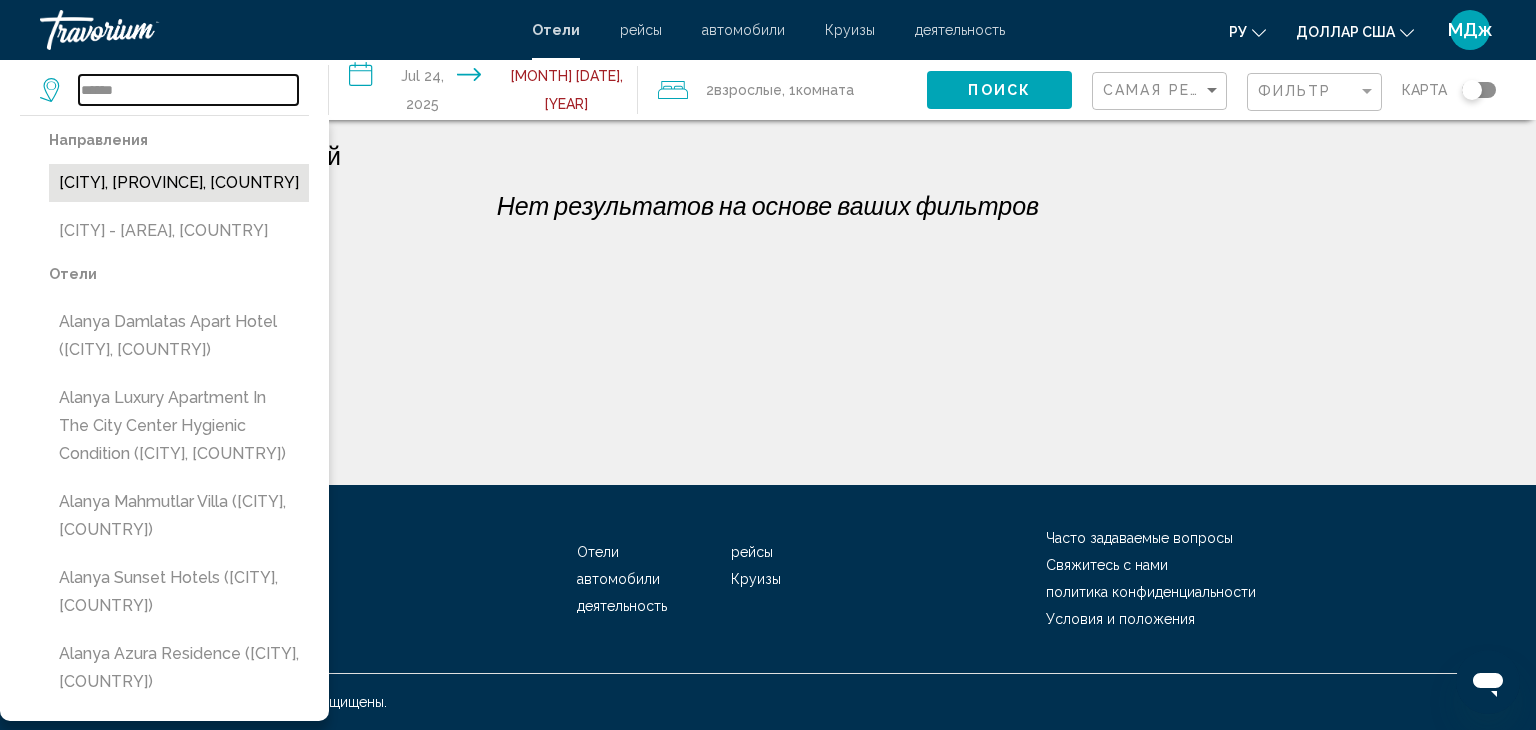 type on "**********" 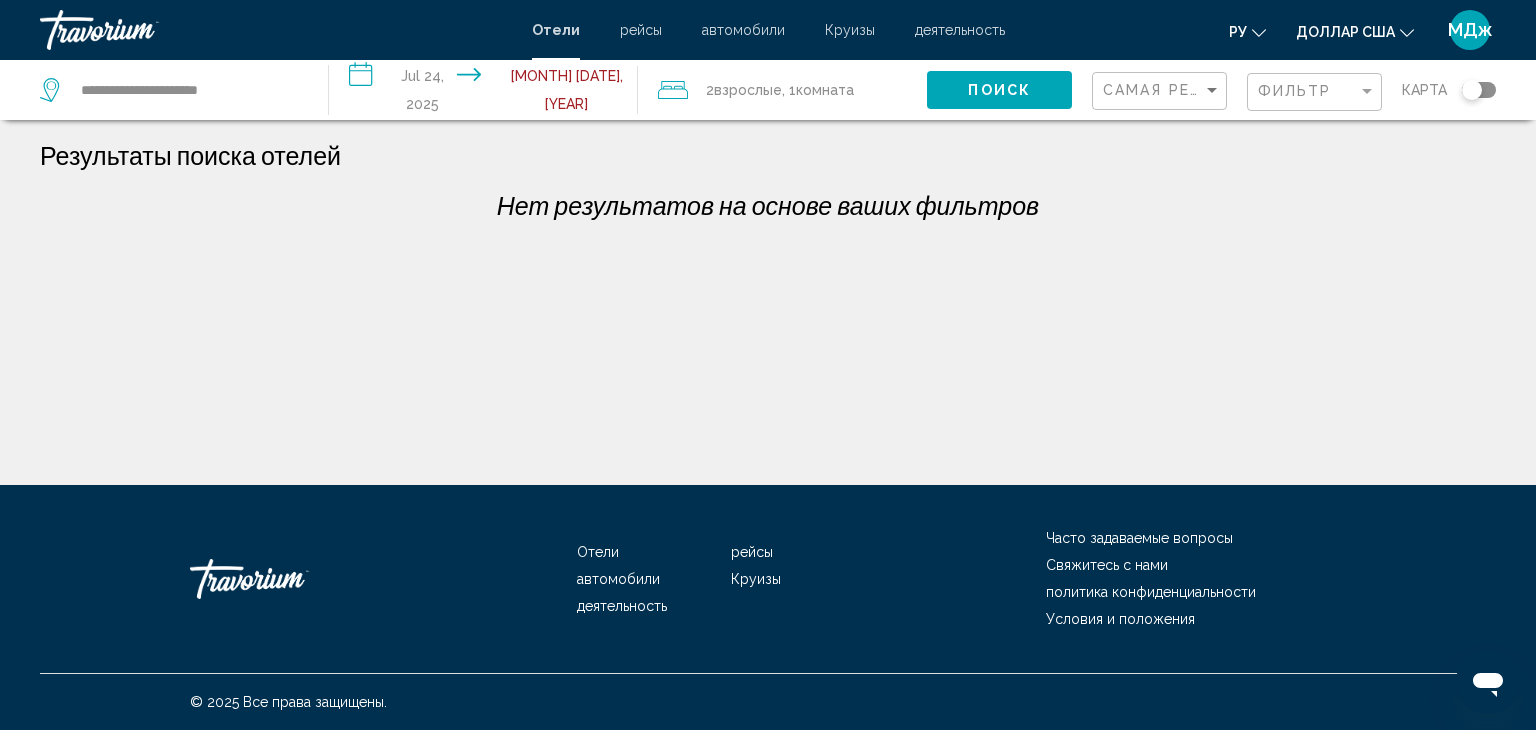 click on "**********" at bounding box center (487, 93) 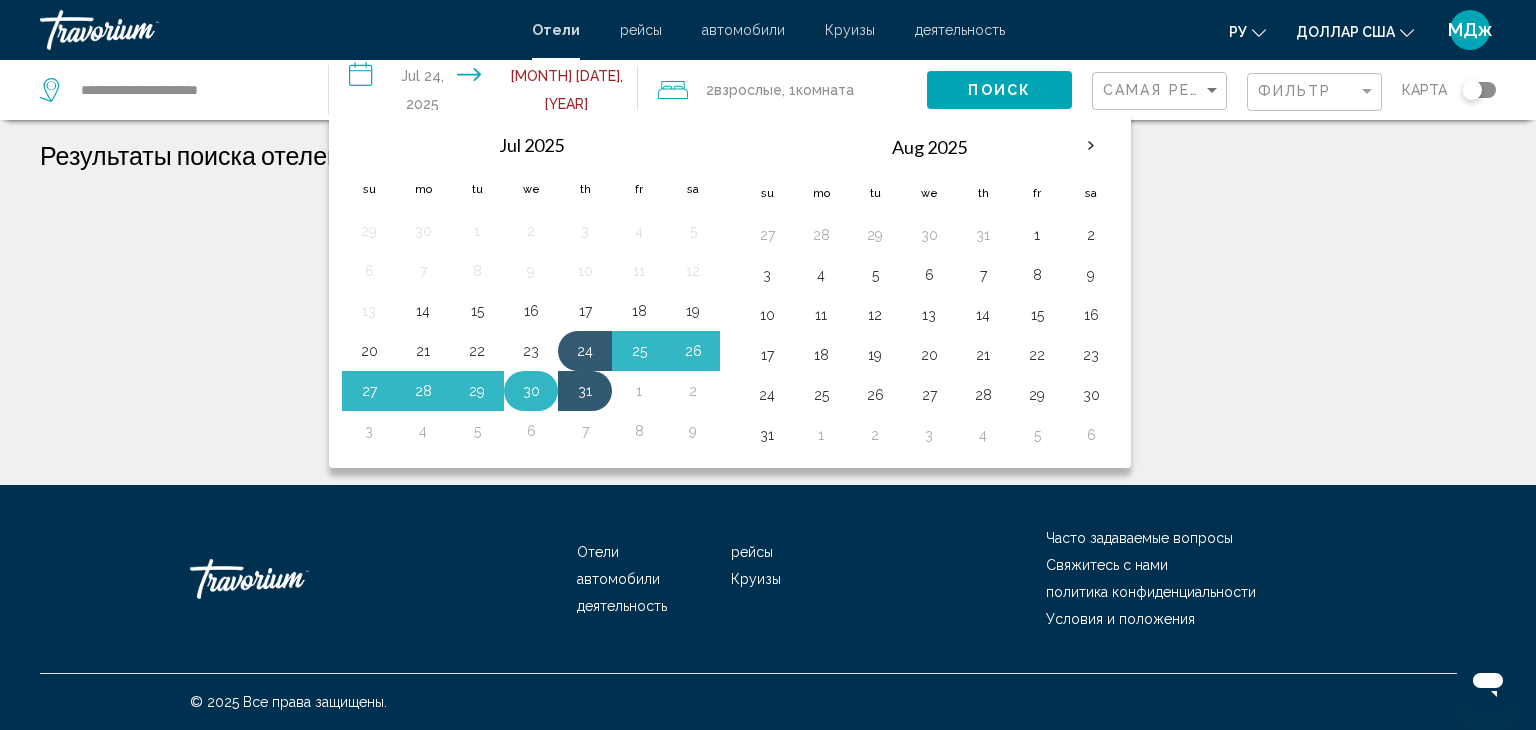 click on "30" at bounding box center (531, 391) 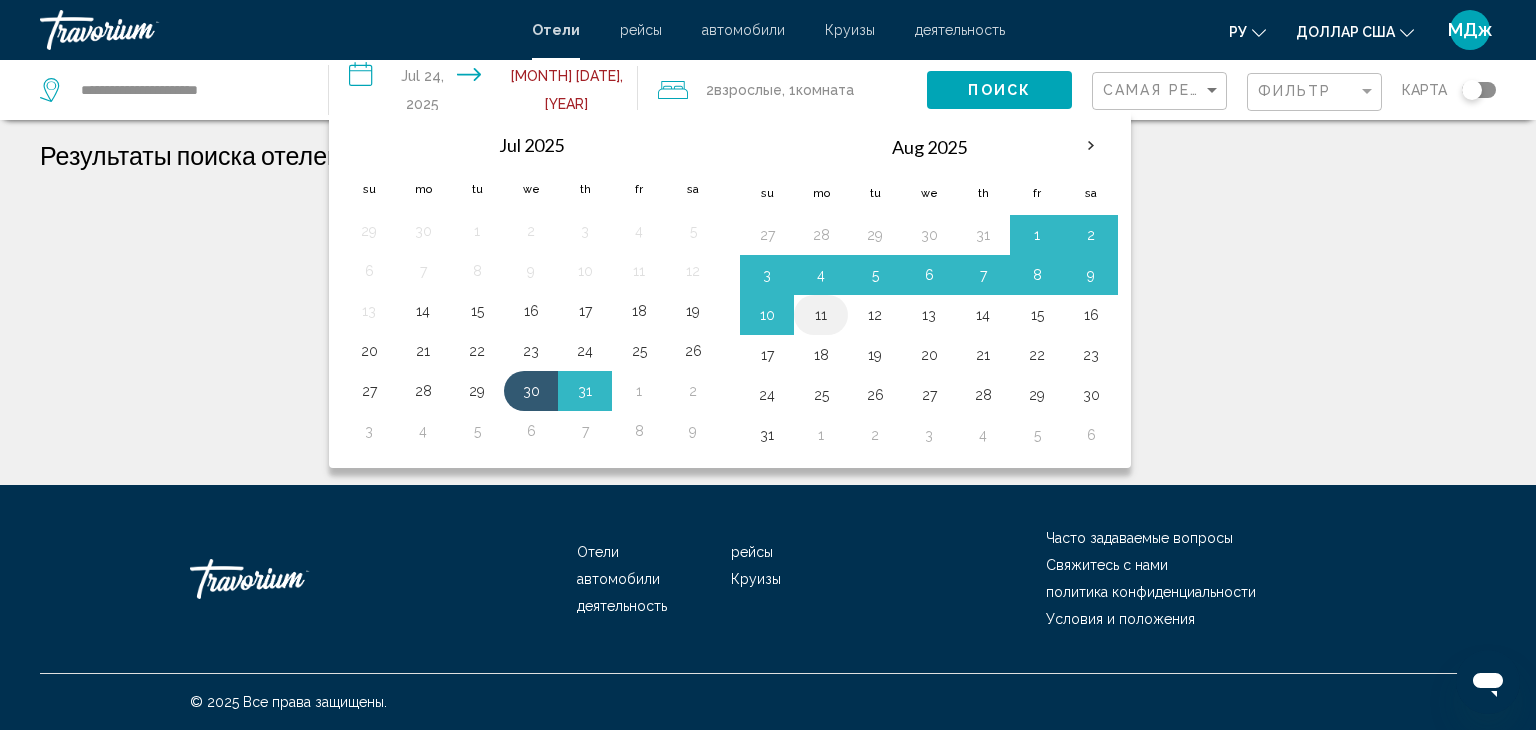 click on "11" at bounding box center (821, 315) 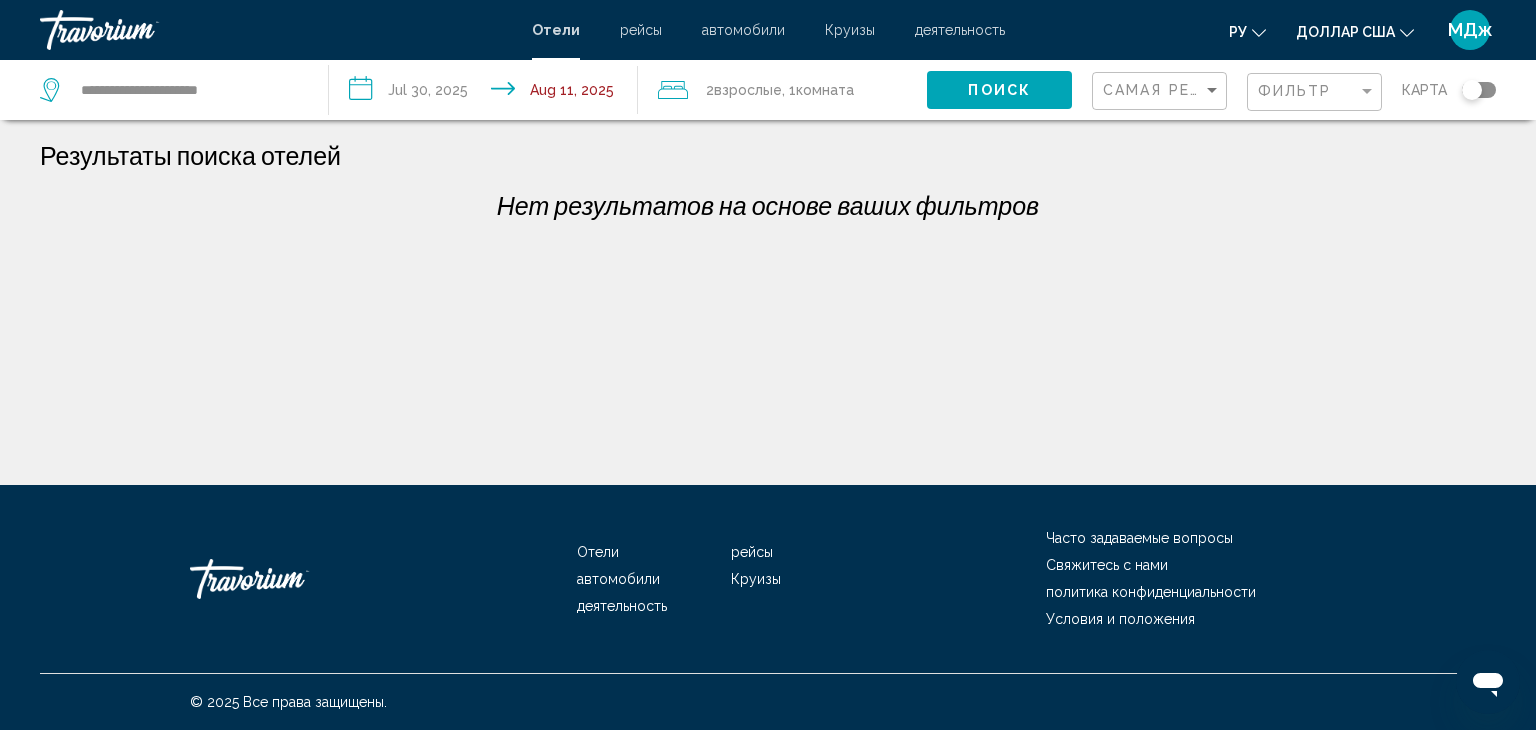 click on "**********" at bounding box center [487, 93] 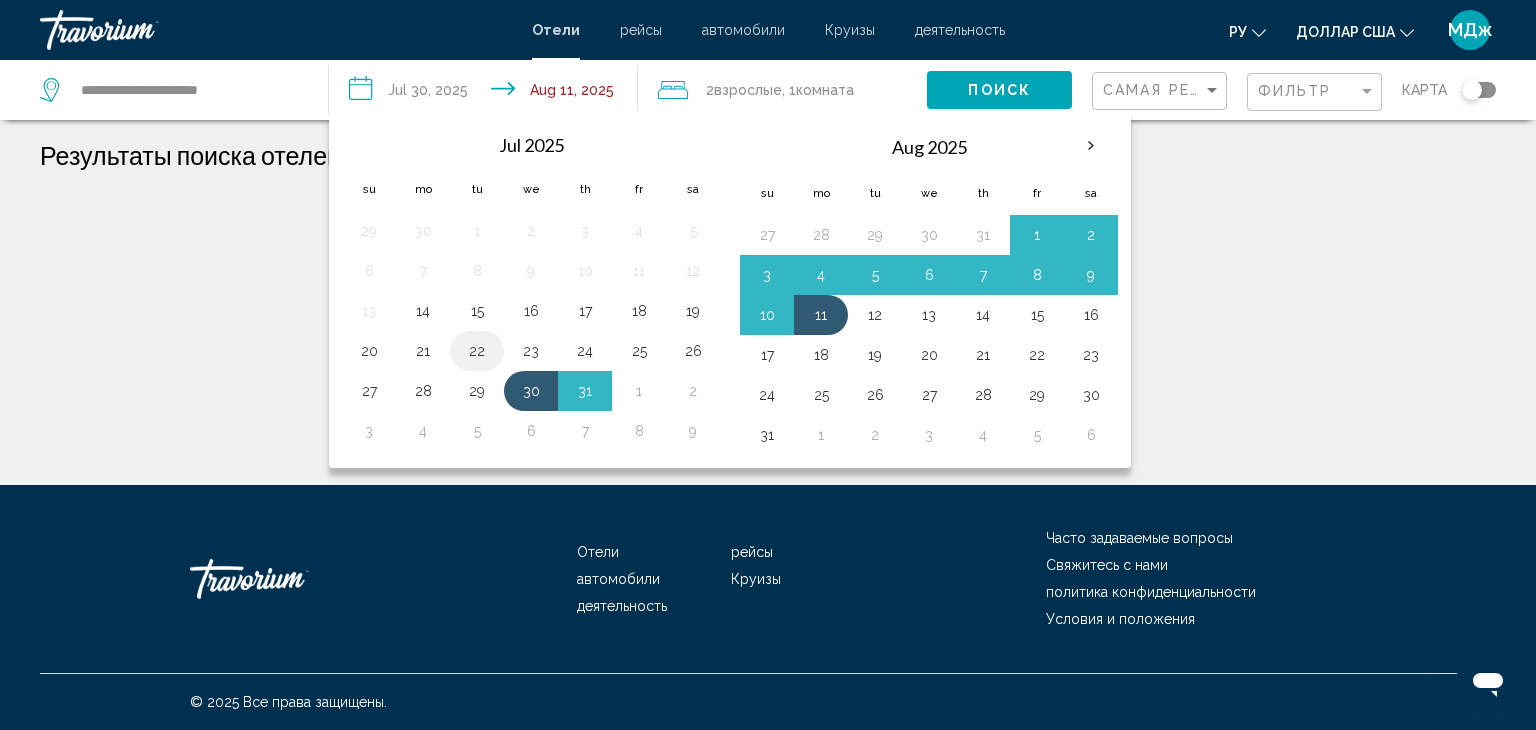 click on "22" at bounding box center [477, 351] 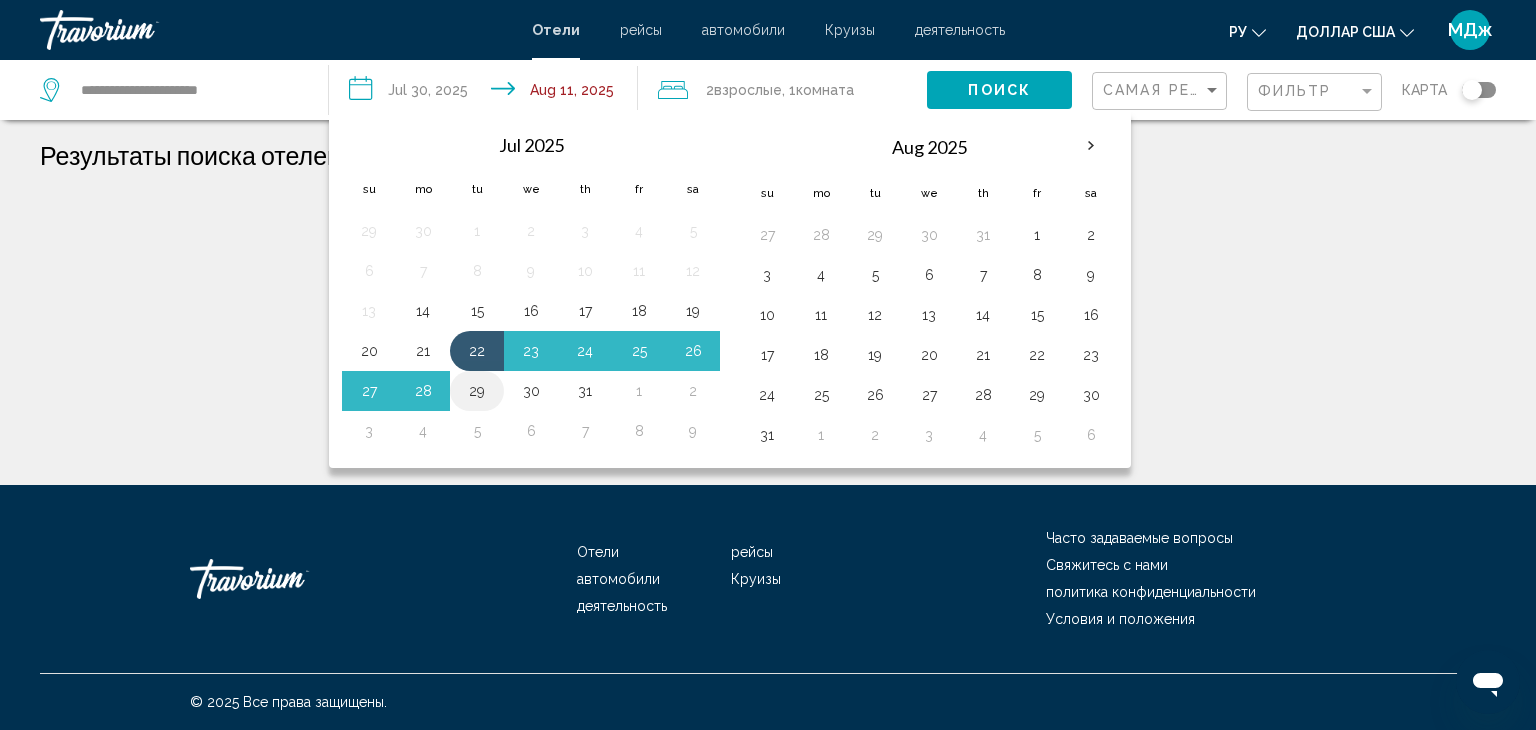 click on "29" at bounding box center [477, 391] 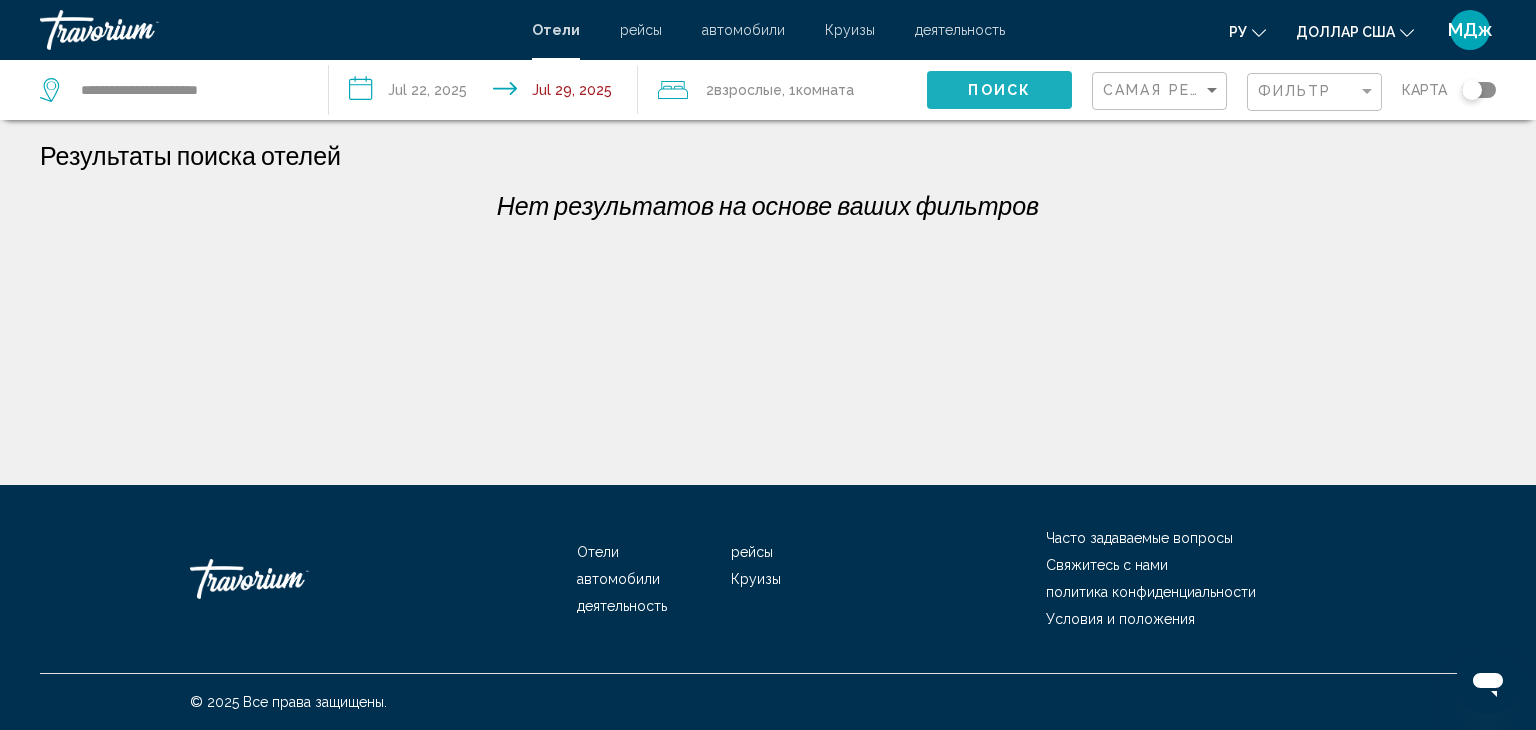 click on "Поиск" 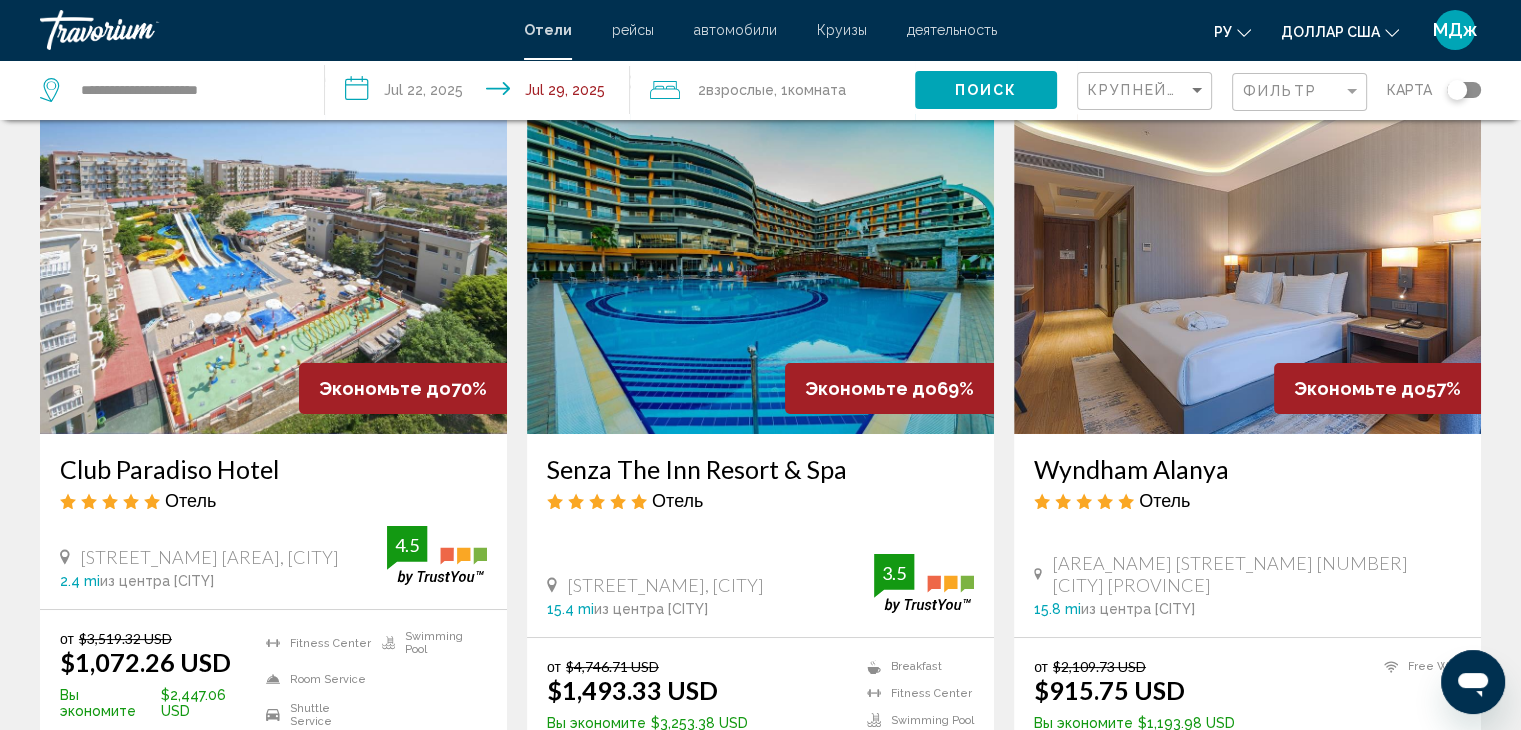 scroll, scrollTop: 80, scrollLeft: 0, axis: vertical 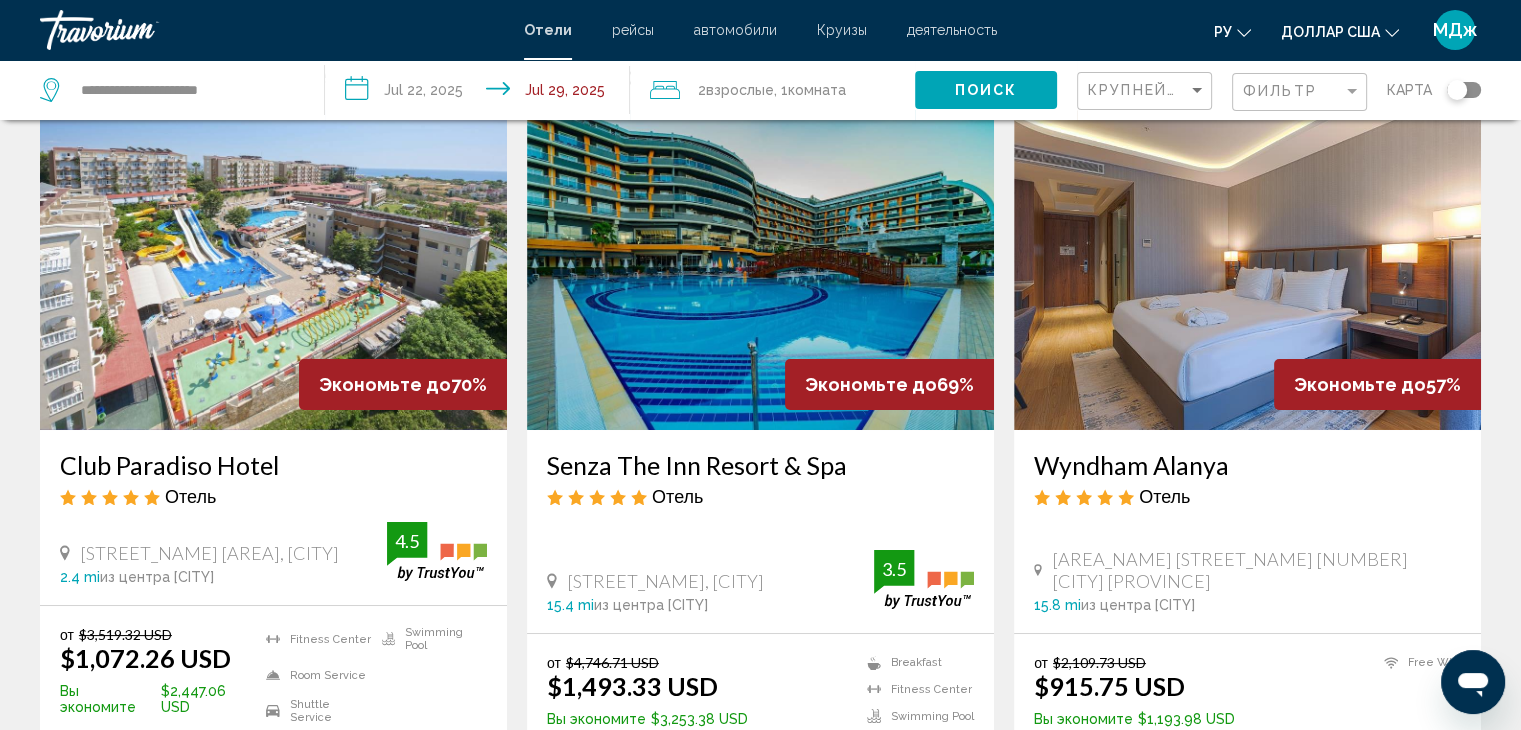 click at bounding box center [273, 270] 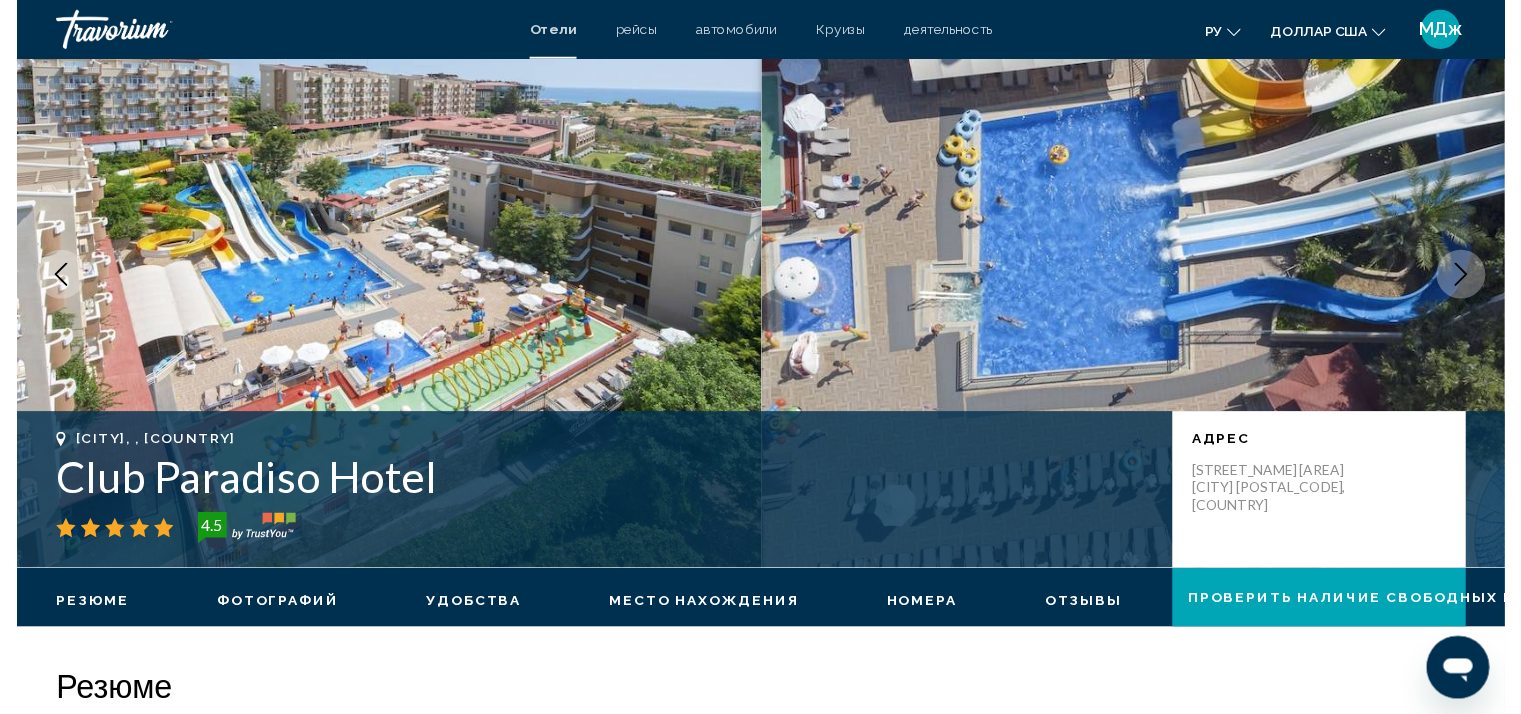 scroll, scrollTop: 0, scrollLeft: 0, axis: both 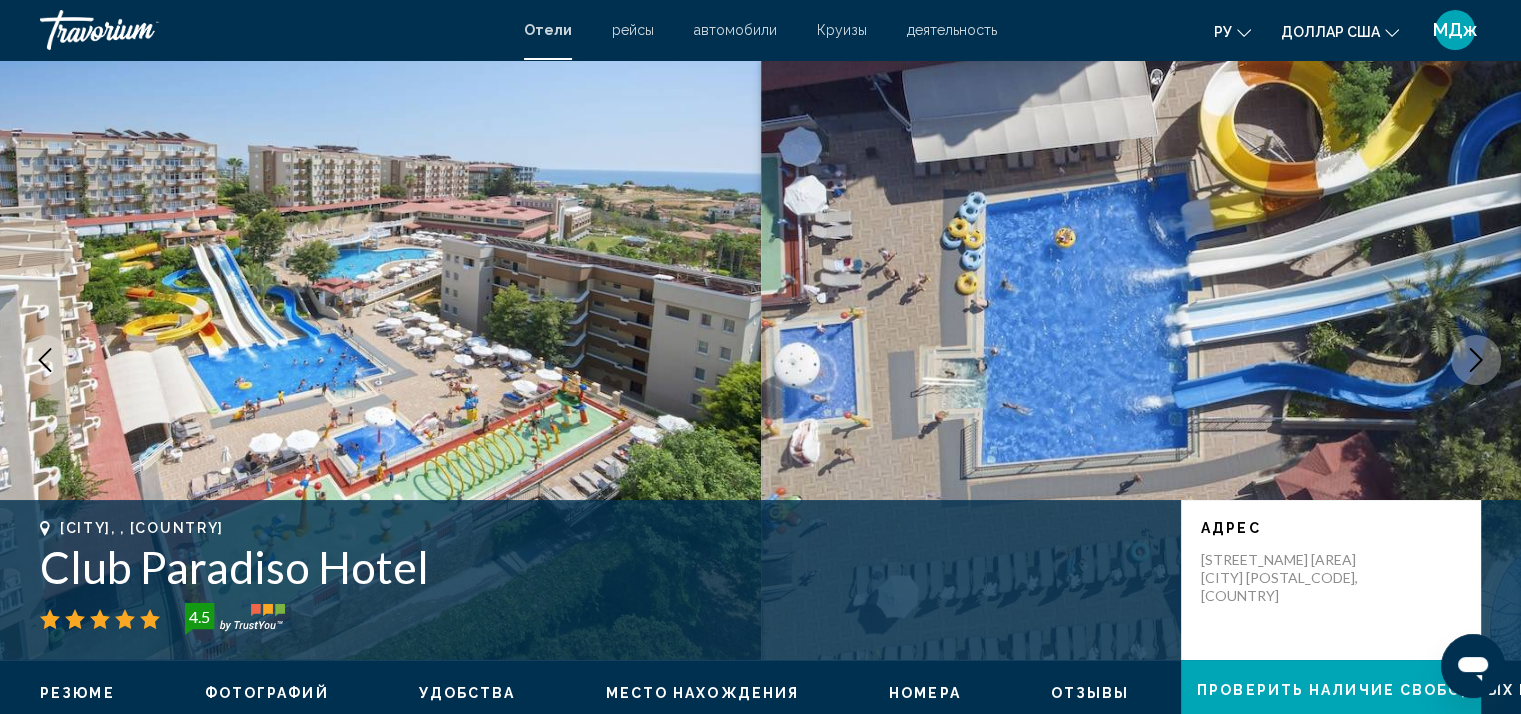 type 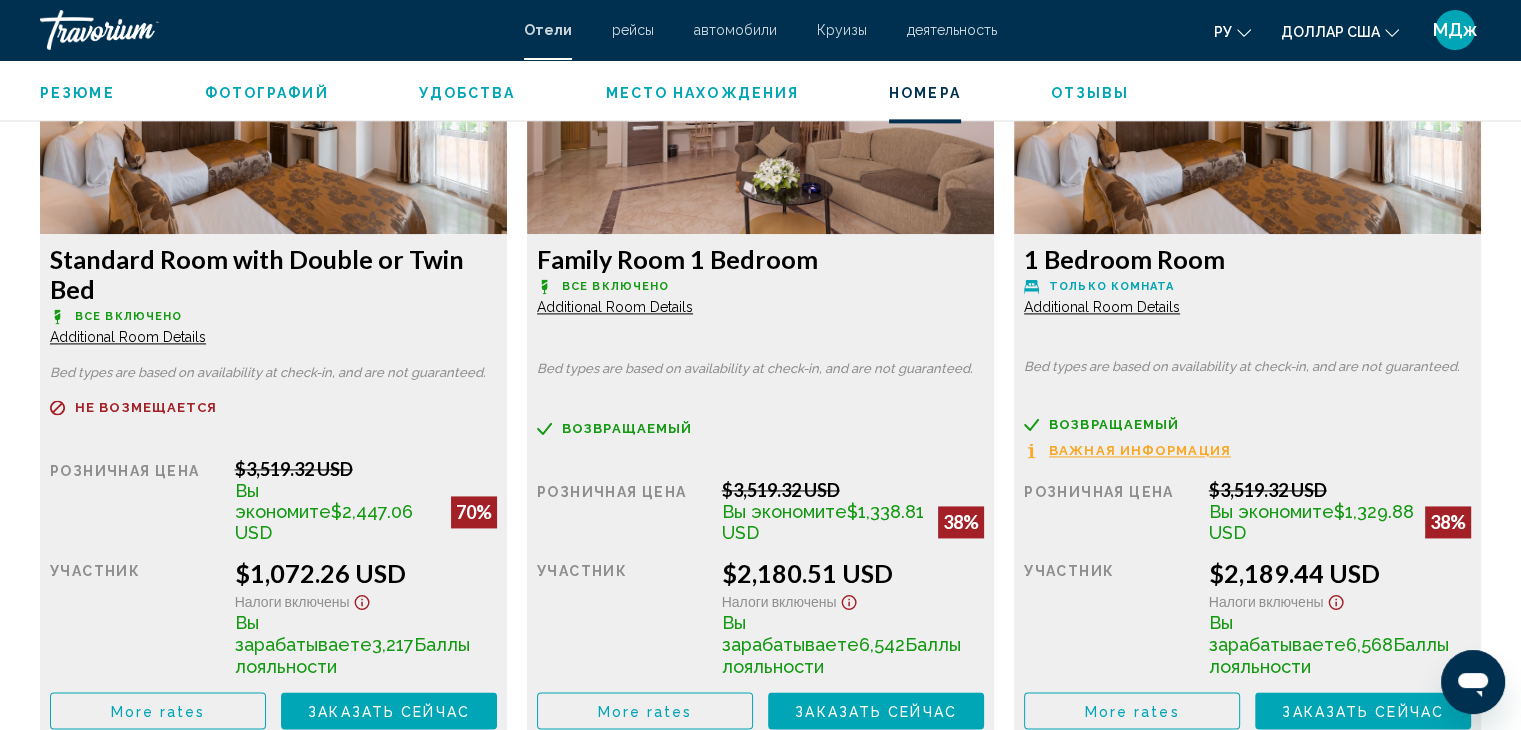 scroll, scrollTop: 2800, scrollLeft: 0, axis: vertical 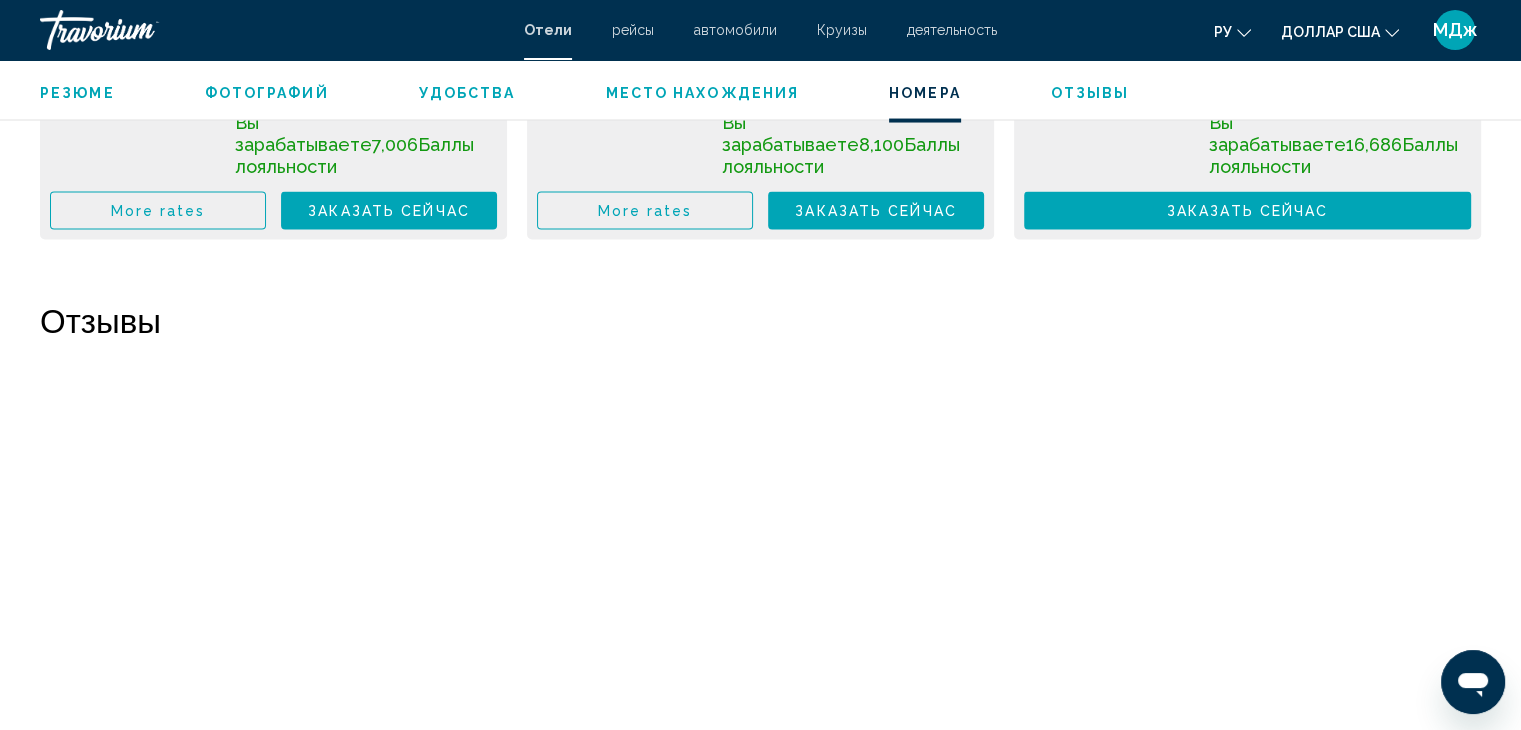 drag, startPoint x: 1516, startPoint y: 586, endPoint x: 1528, endPoint y: 697, distance: 111.64677 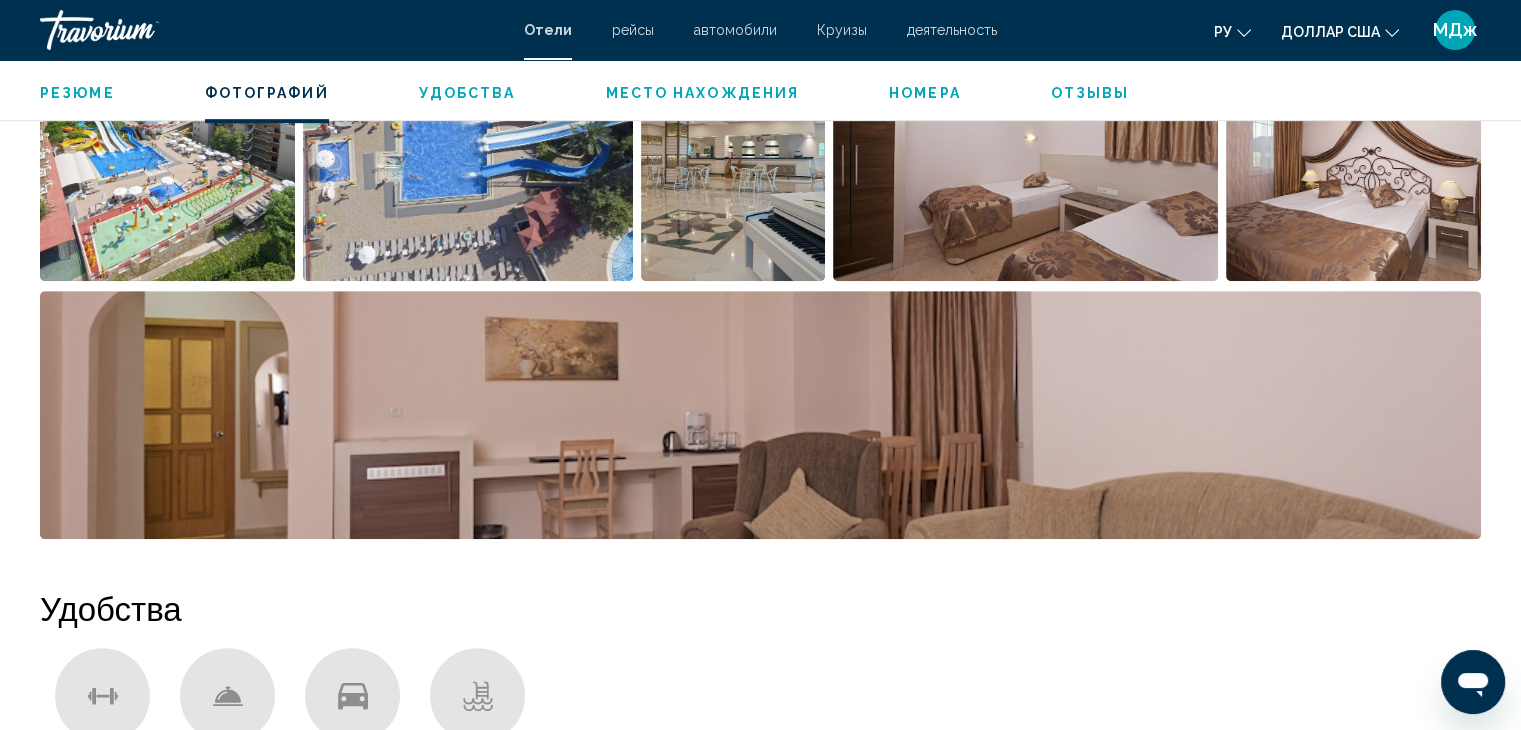 scroll, scrollTop: 1069, scrollLeft: 0, axis: vertical 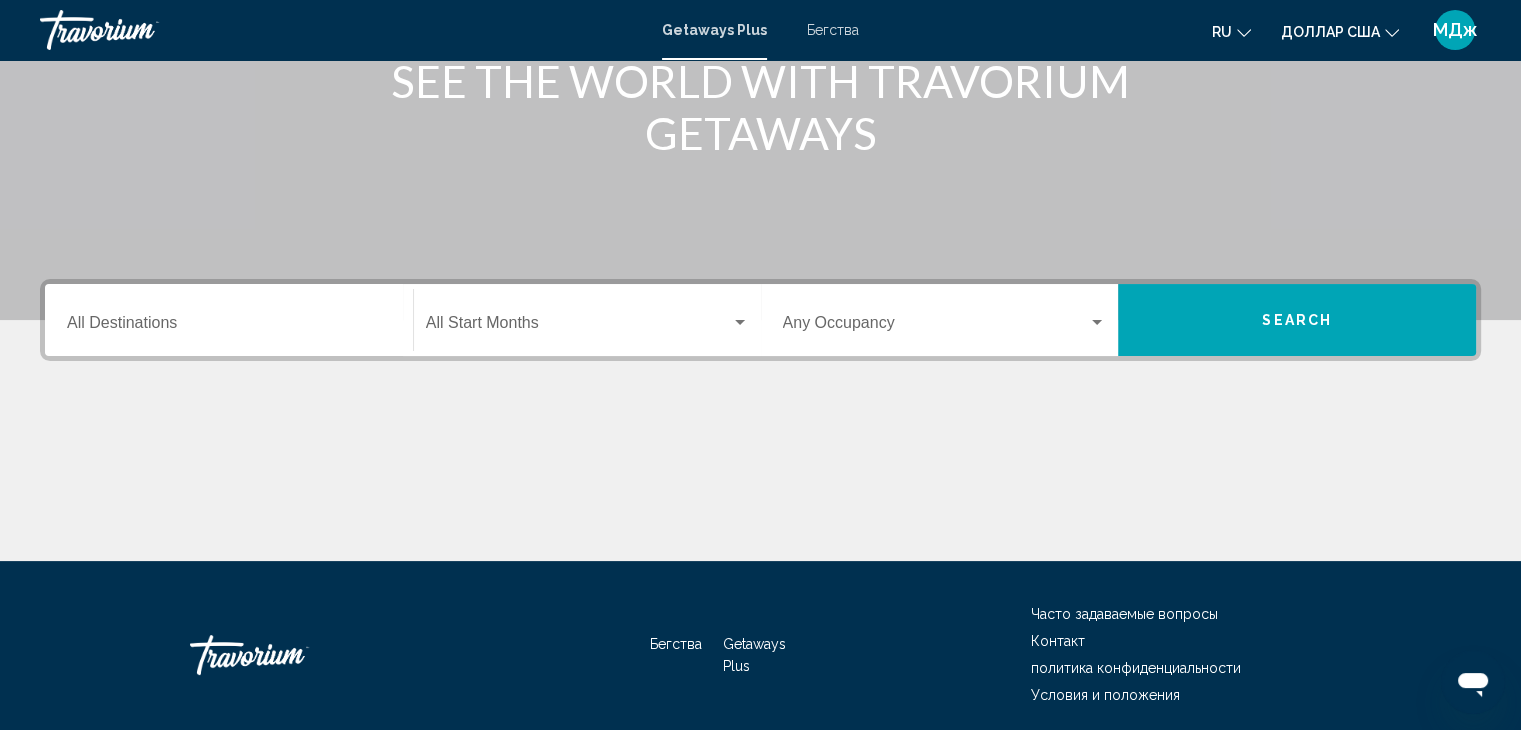 click on "Destination All Destinations" at bounding box center [229, 320] 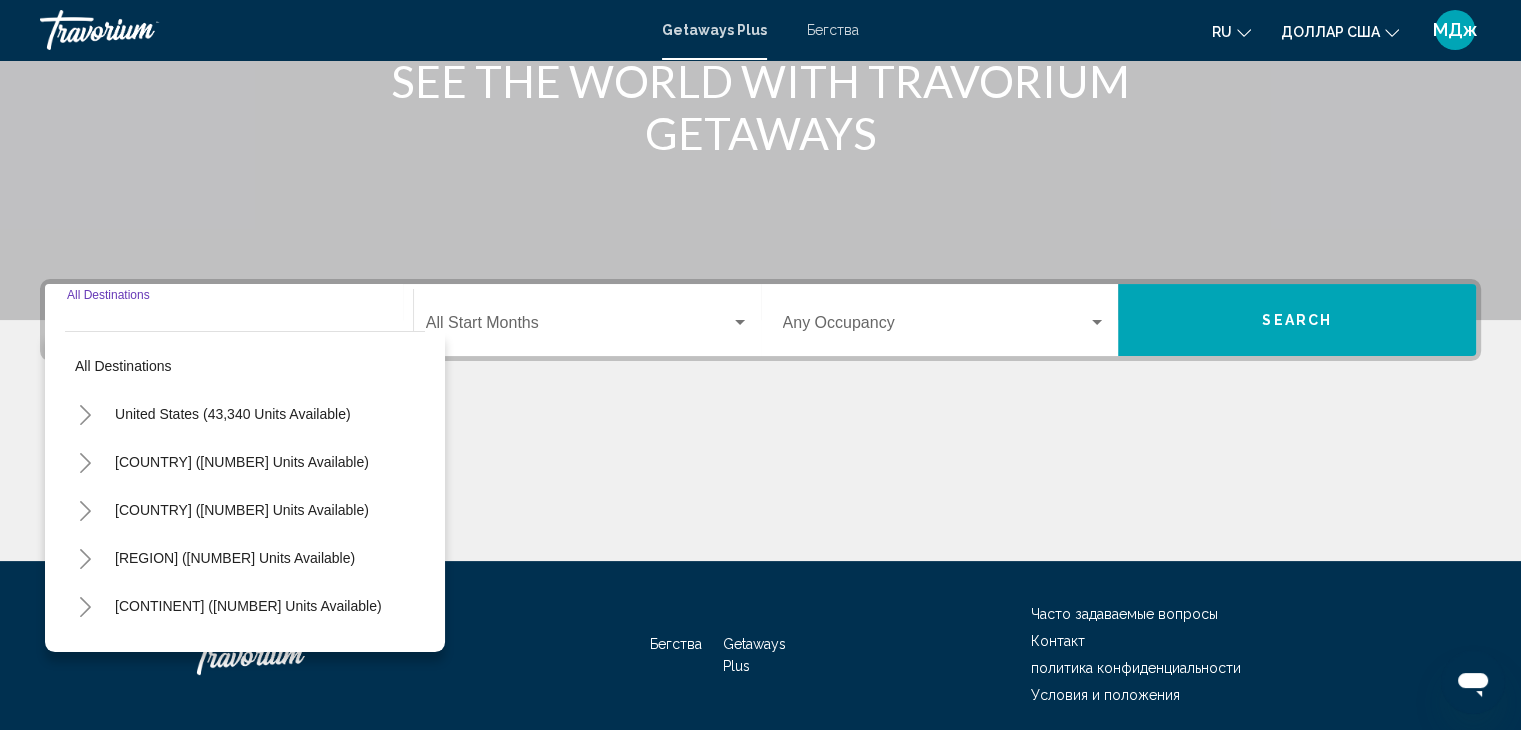 scroll, scrollTop: 356, scrollLeft: 0, axis: vertical 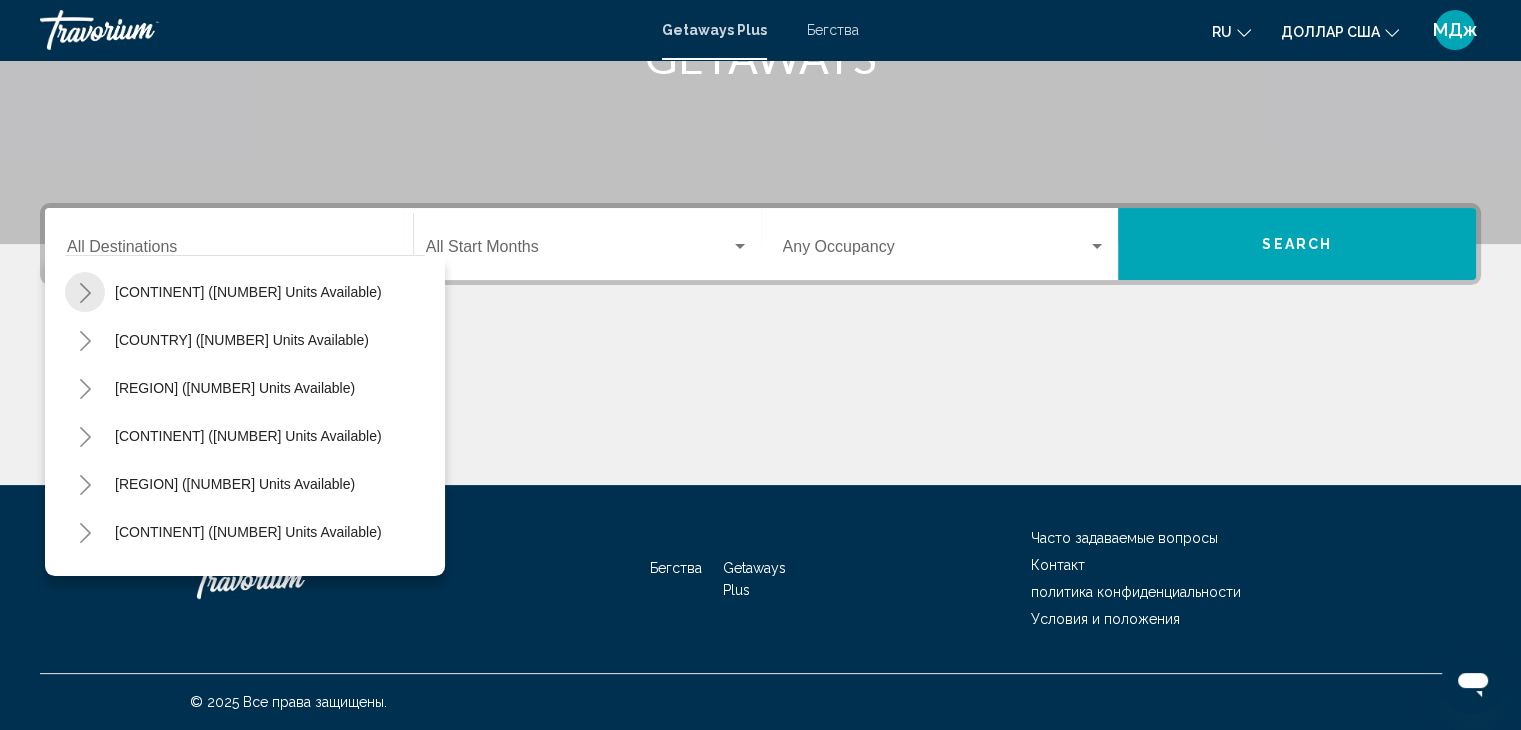 click 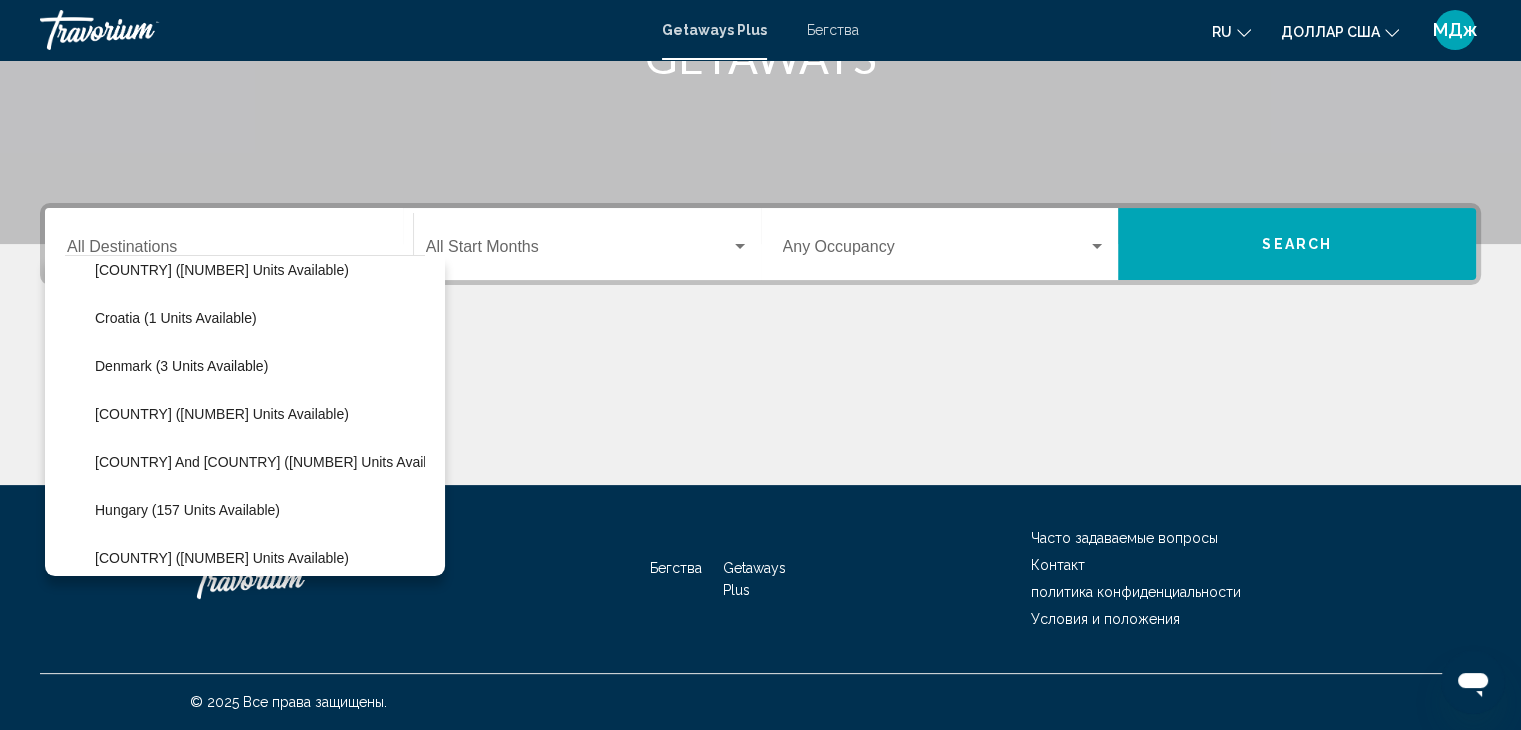 scroll, scrollTop: 496, scrollLeft: 0, axis: vertical 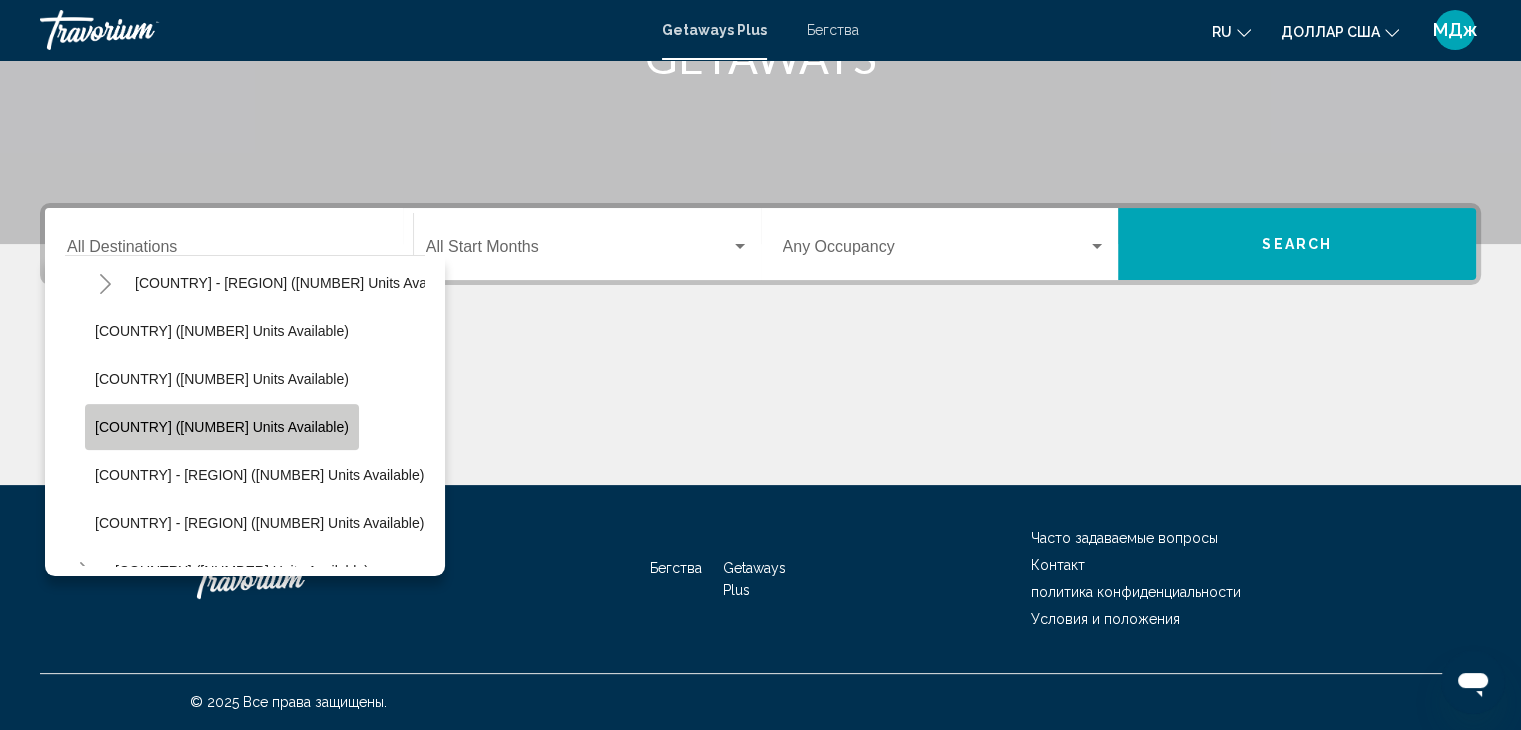 click on "Turkey (136 units available)" 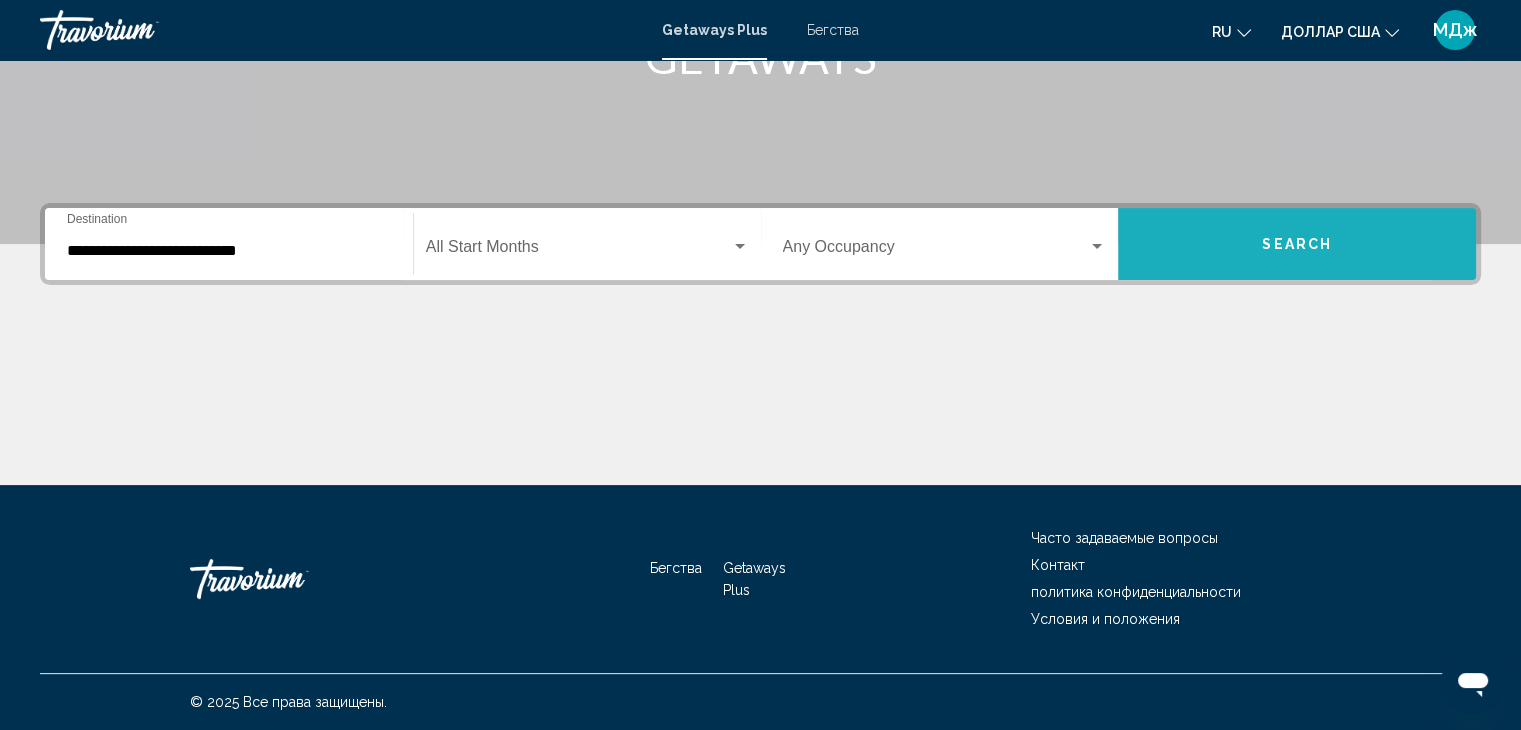 click on "Search" at bounding box center [1297, 244] 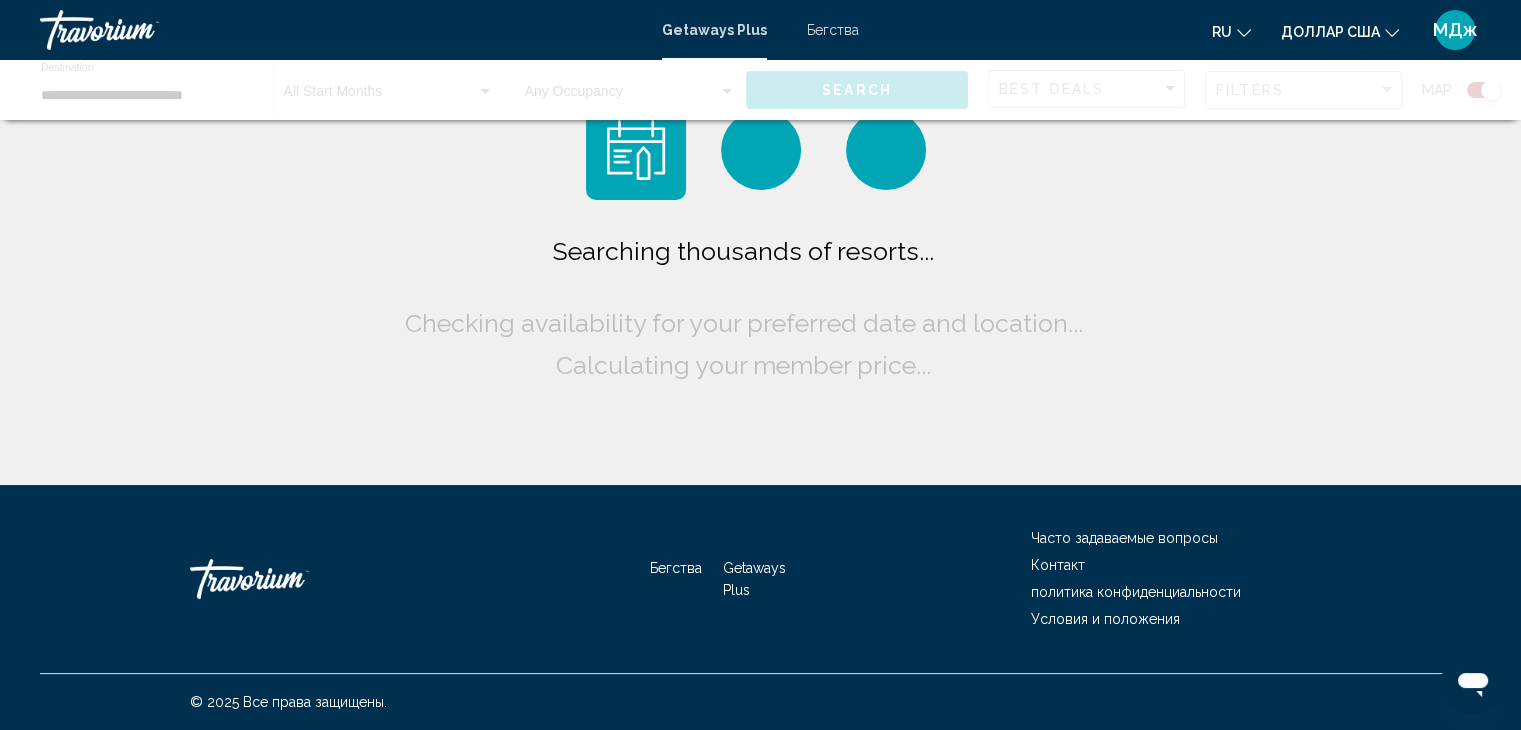 scroll, scrollTop: 0, scrollLeft: 0, axis: both 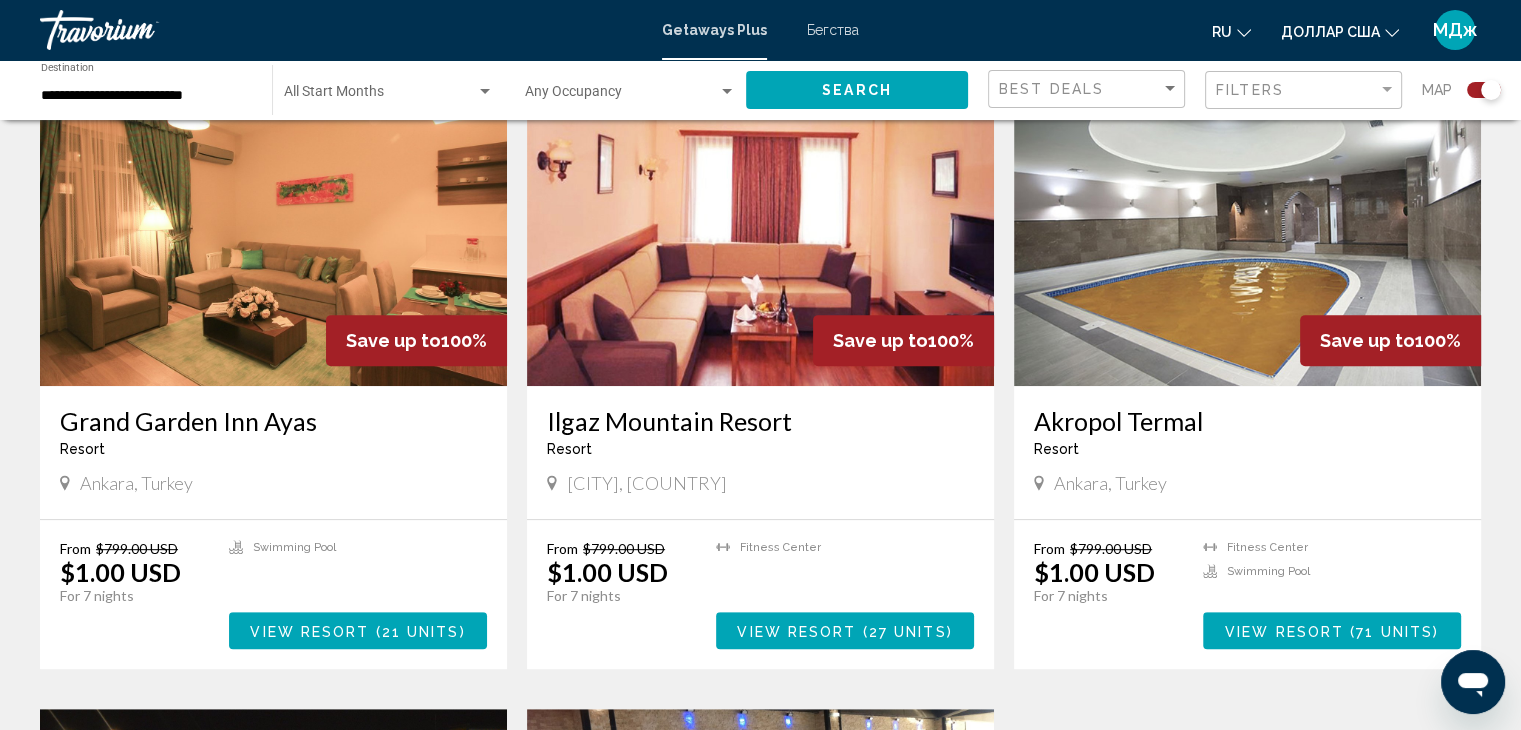 click at bounding box center (273, 226) 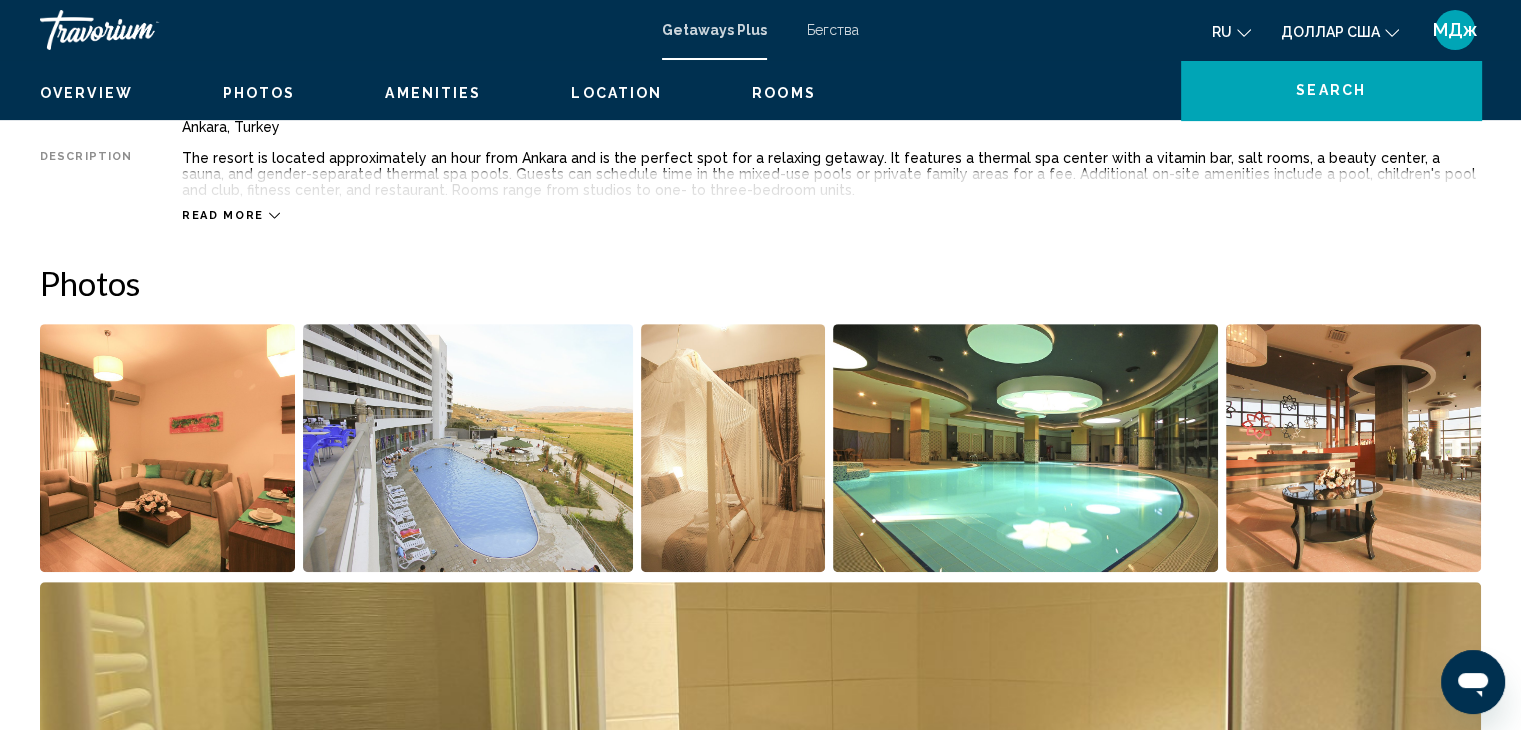 scroll, scrollTop: 0, scrollLeft: 0, axis: both 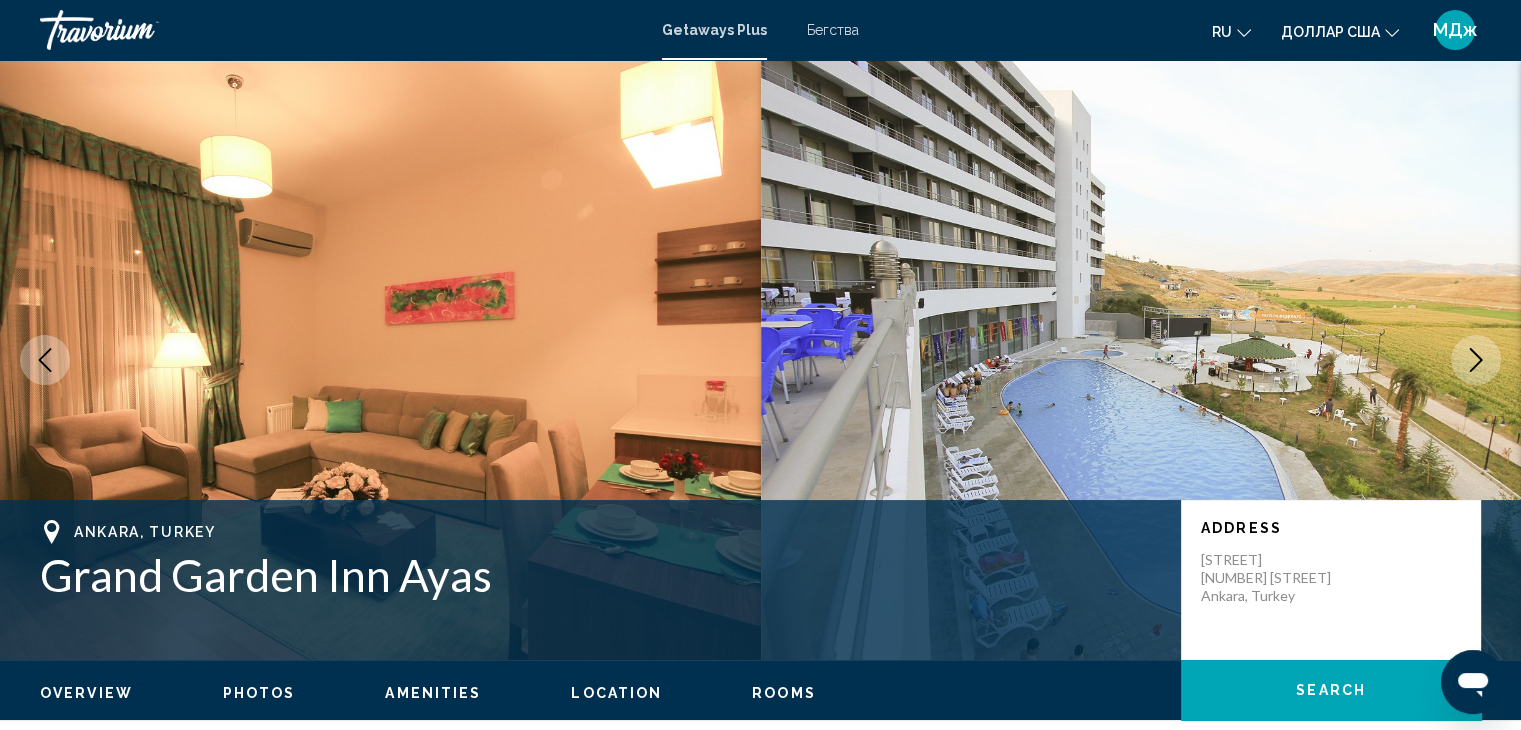 type 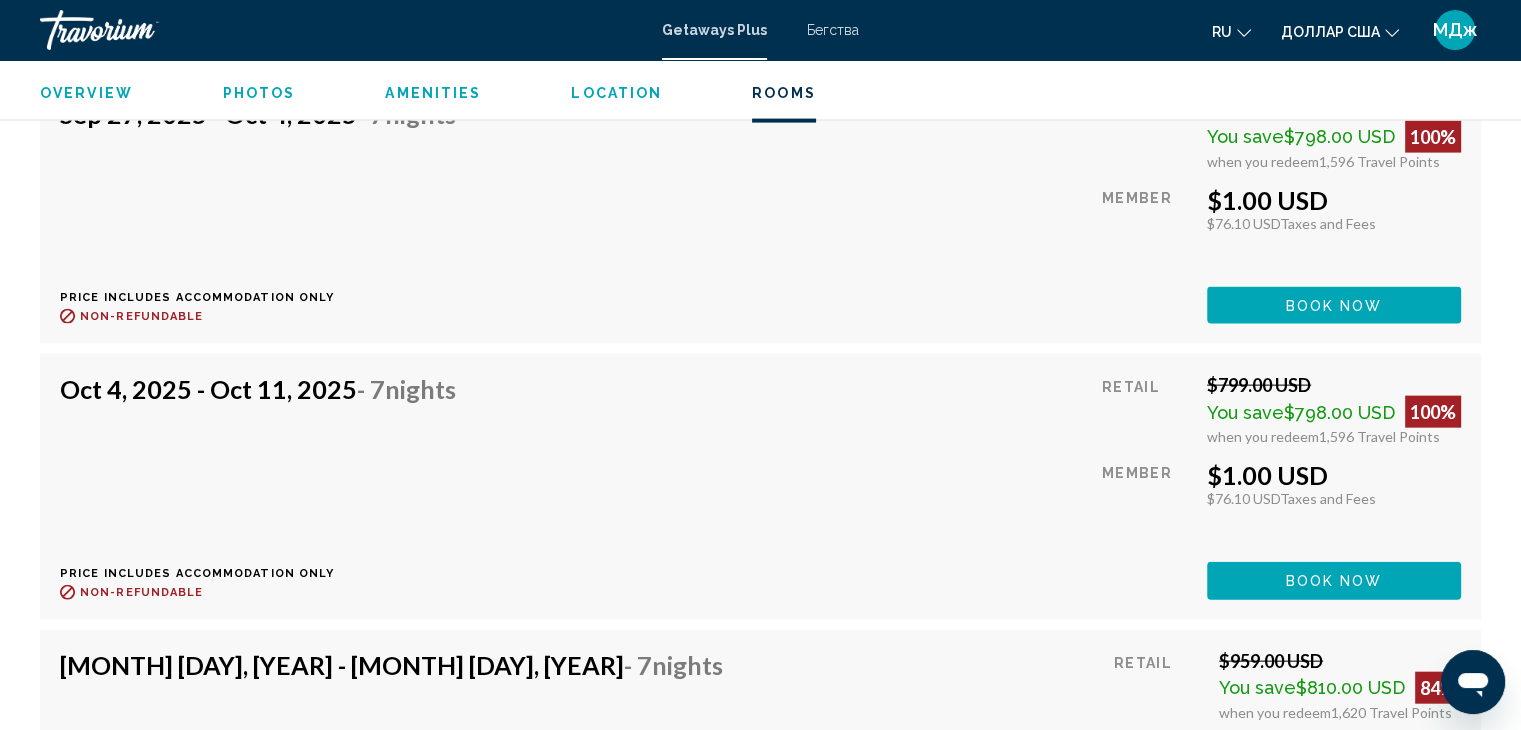 scroll, scrollTop: 4400, scrollLeft: 0, axis: vertical 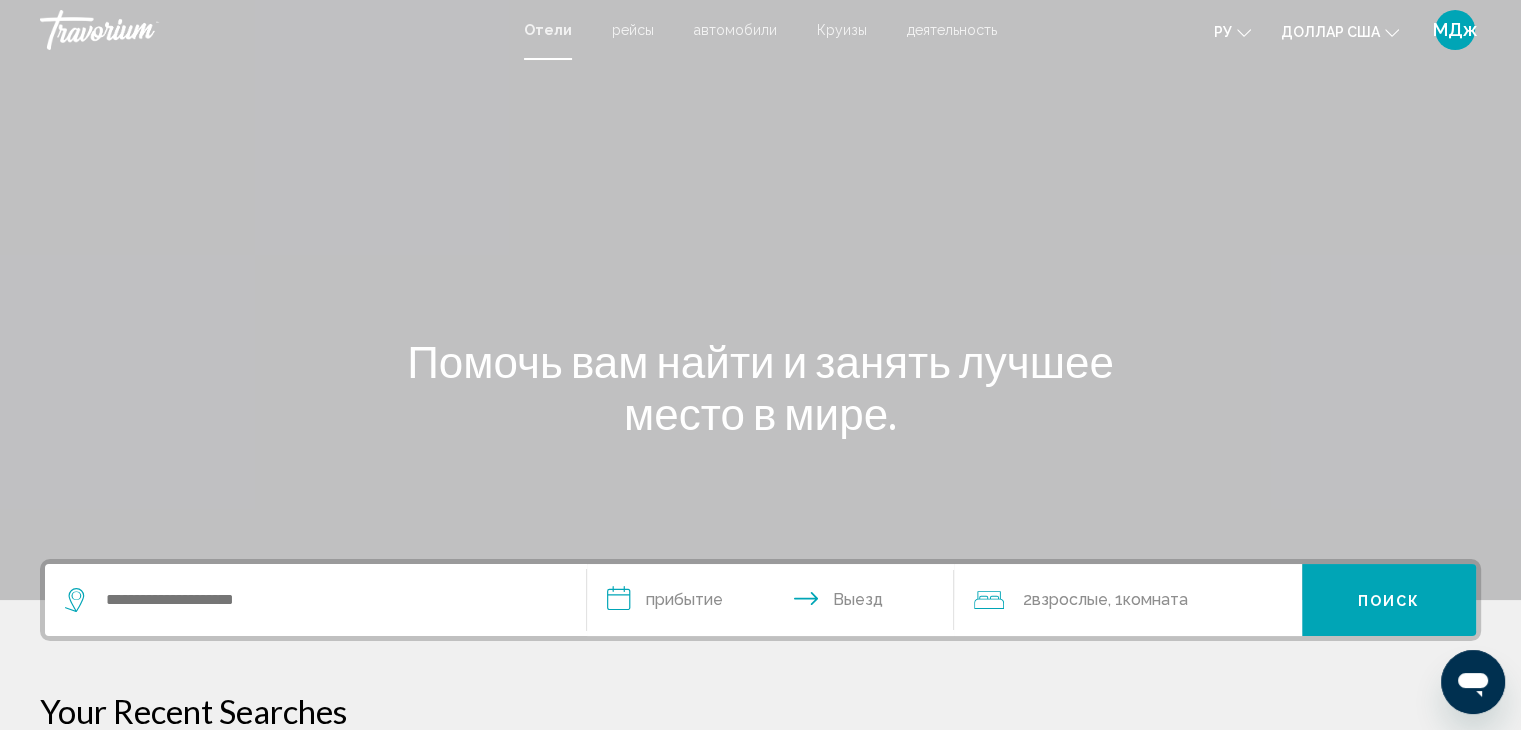 click on "деятельность" at bounding box center (952, 30) 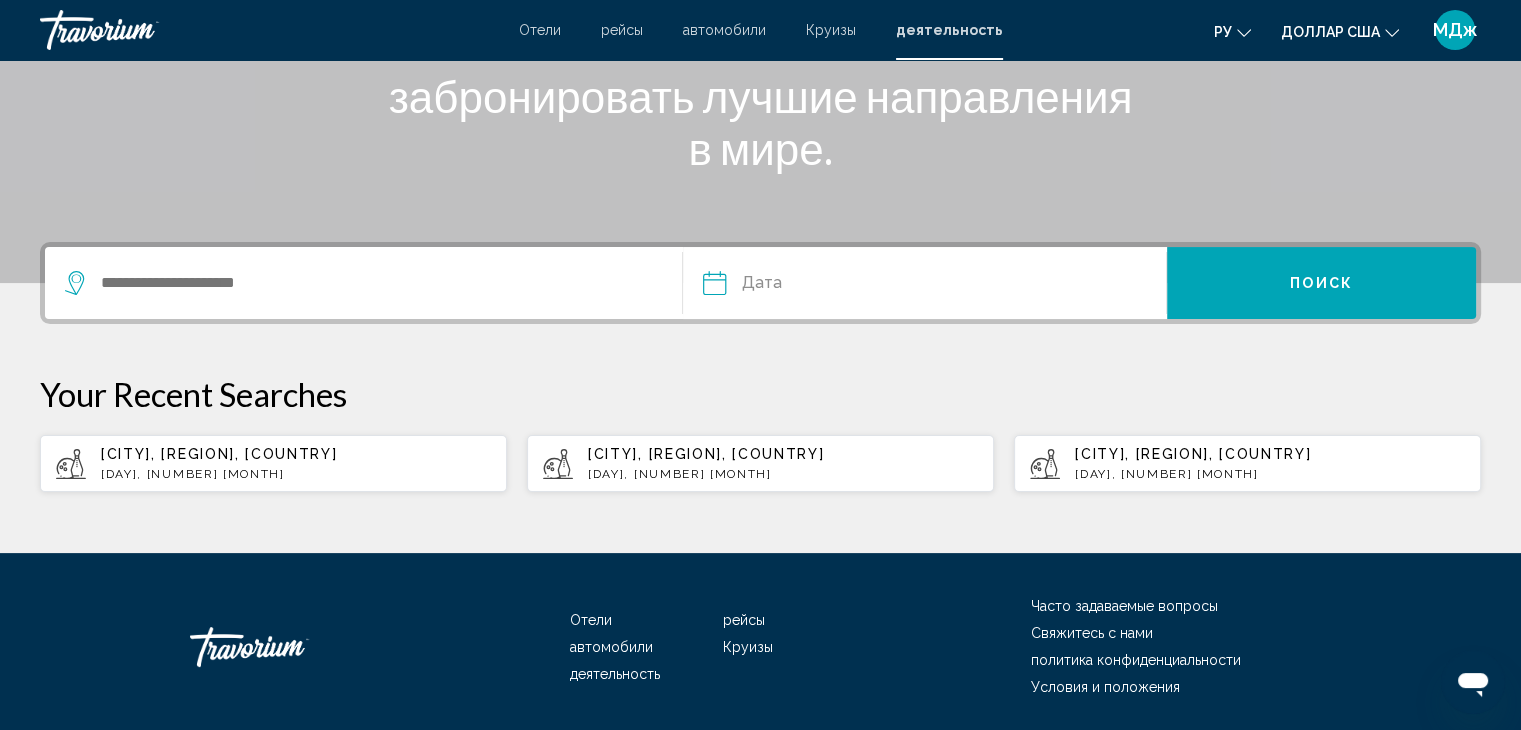 scroll, scrollTop: 332, scrollLeft: 0, axis: vertical 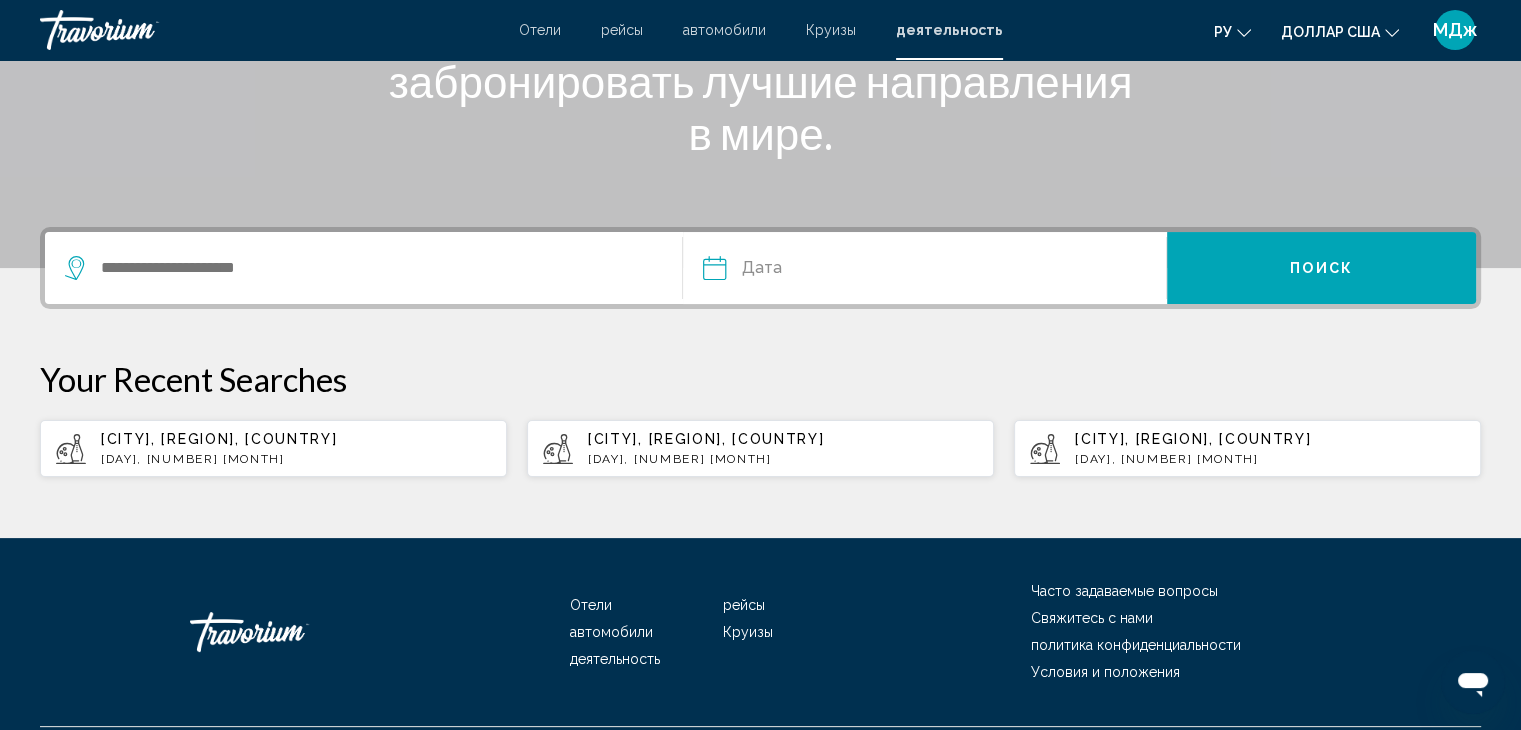click on "Antalya, Turkish Riviera, Turkey" at bounding box center [219, 439] 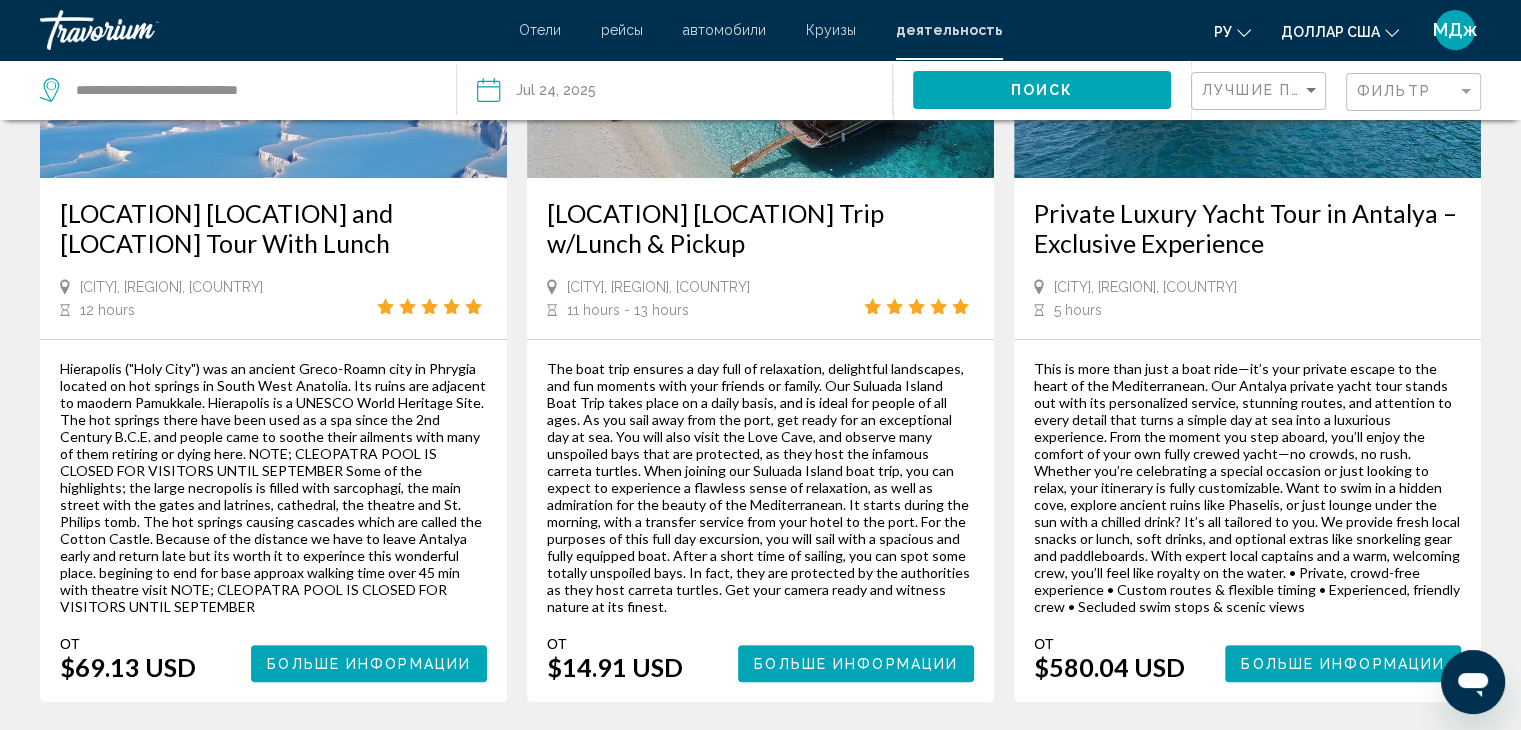 scroll, scrollTop: 0, scrollLeft: 0, axis: both 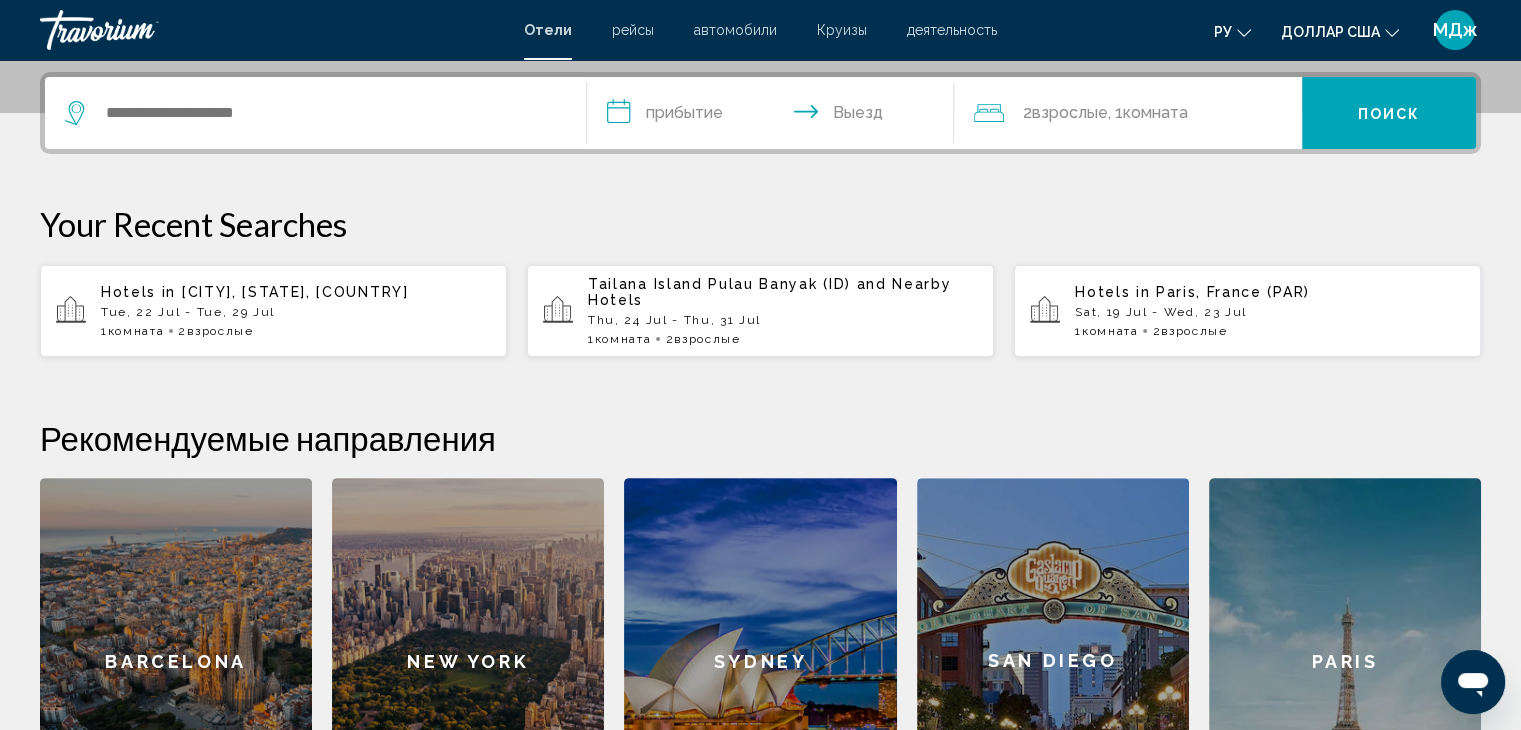 click on "Hotels in [CITY], [STATE], [COUNTRY] [DATE] - [DATE] [NUMBER] Комната номера [NUMBER] Взрослый Взрослые" at bounding box center (296, 311) 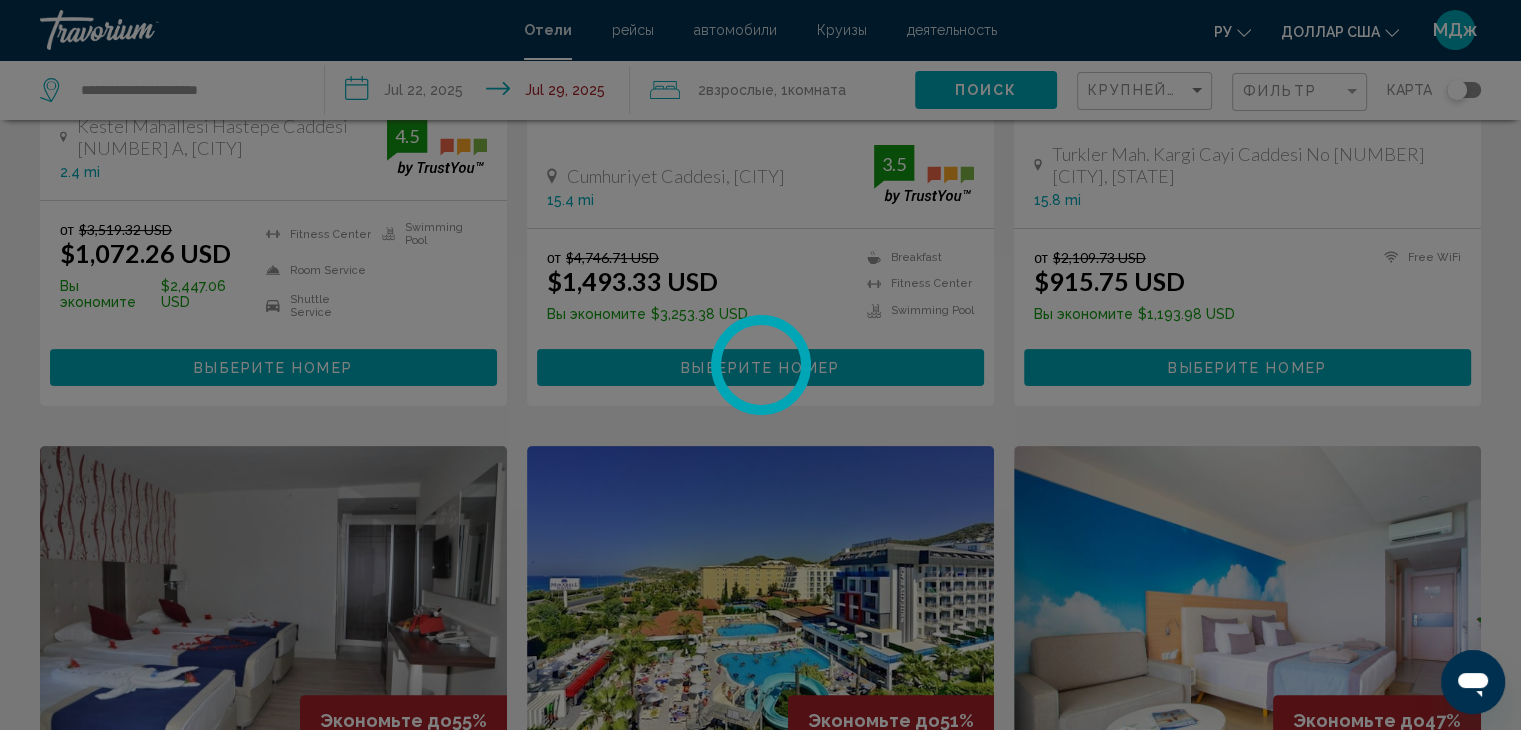 scroll, scrollTop: 0, scrollLeft: 0, axis: both 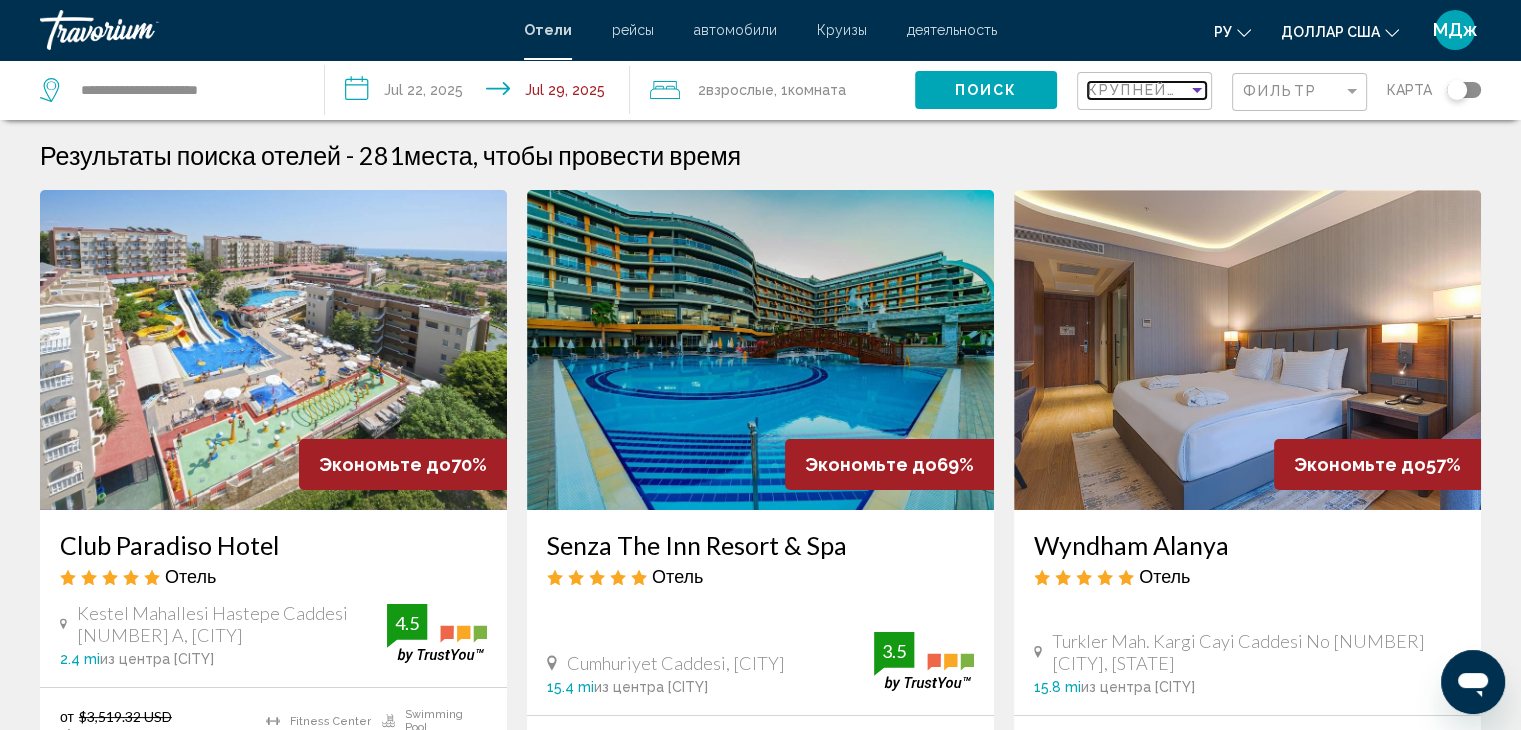 click at bounding box center (1197, 90) 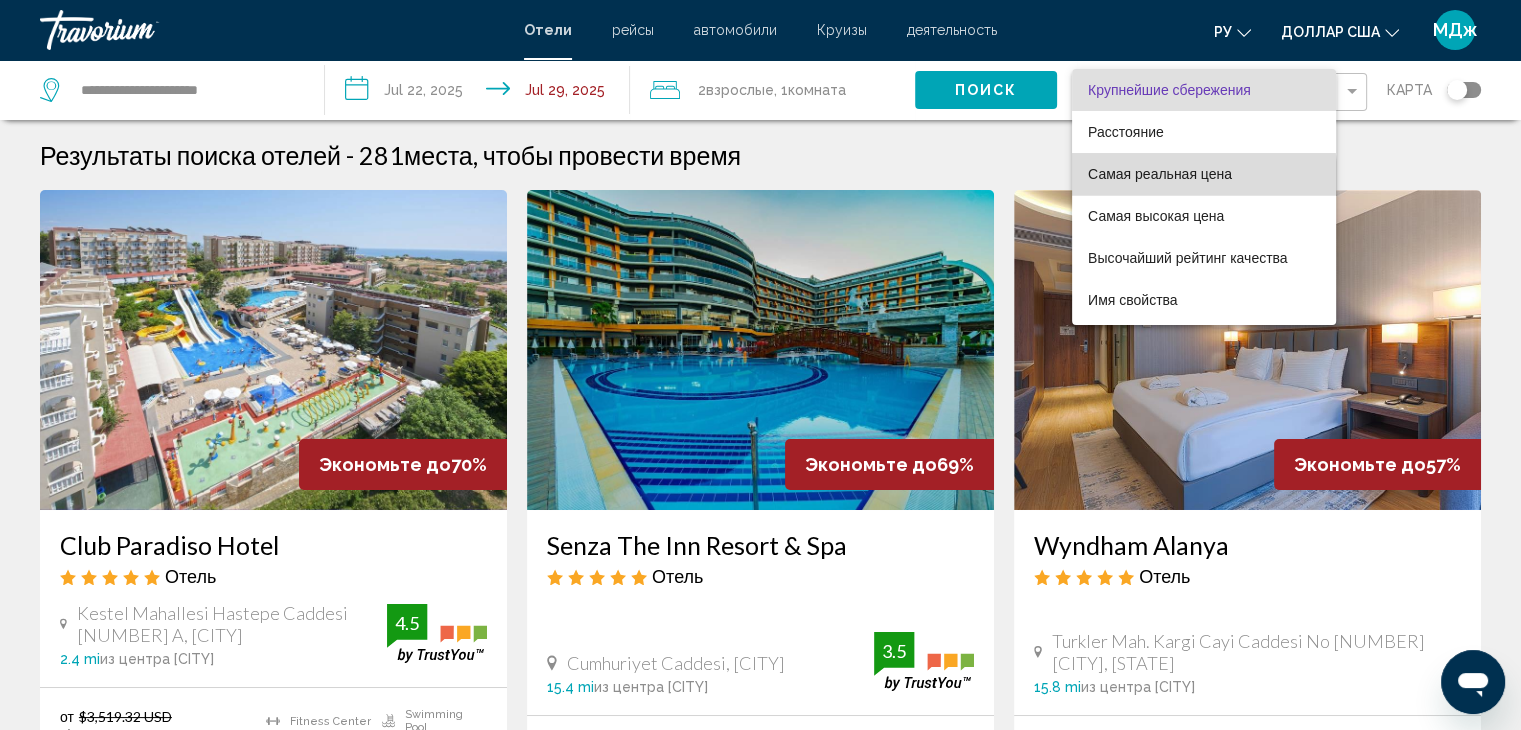 click on "Самая реальная цена" at bounding box center [1160, 174] 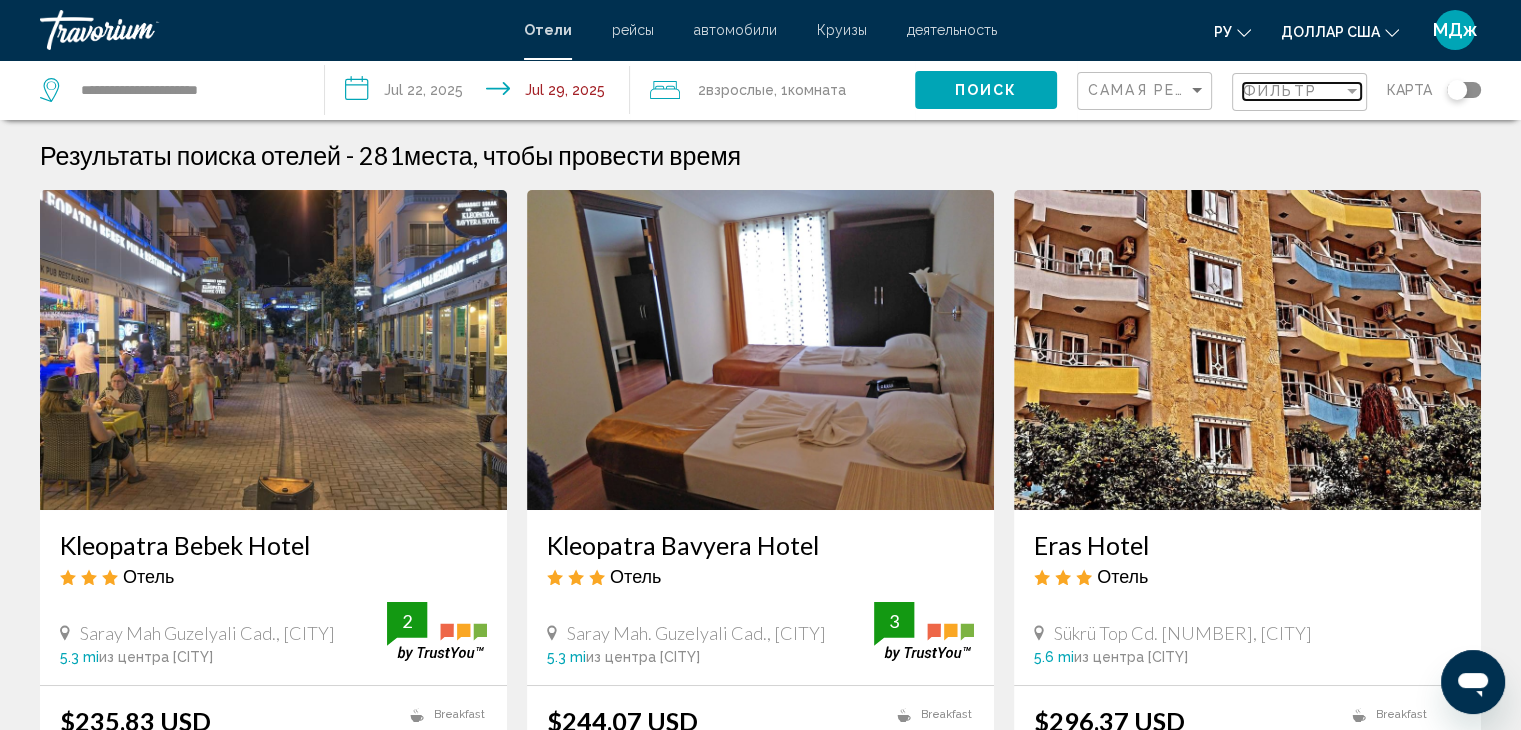 click on "Фильтр" at bounding box center [1293, 91] 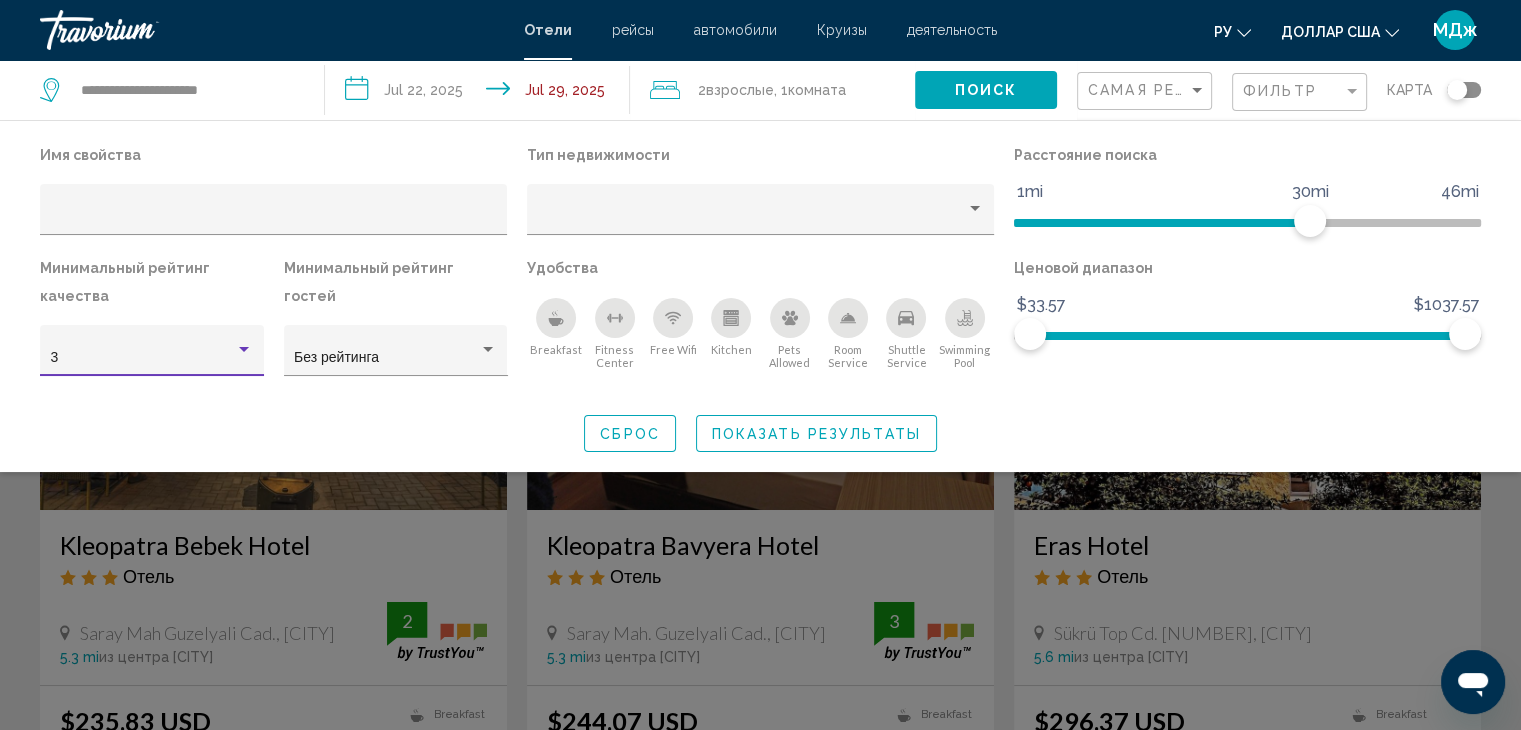 click at bounding box center (244, 350) 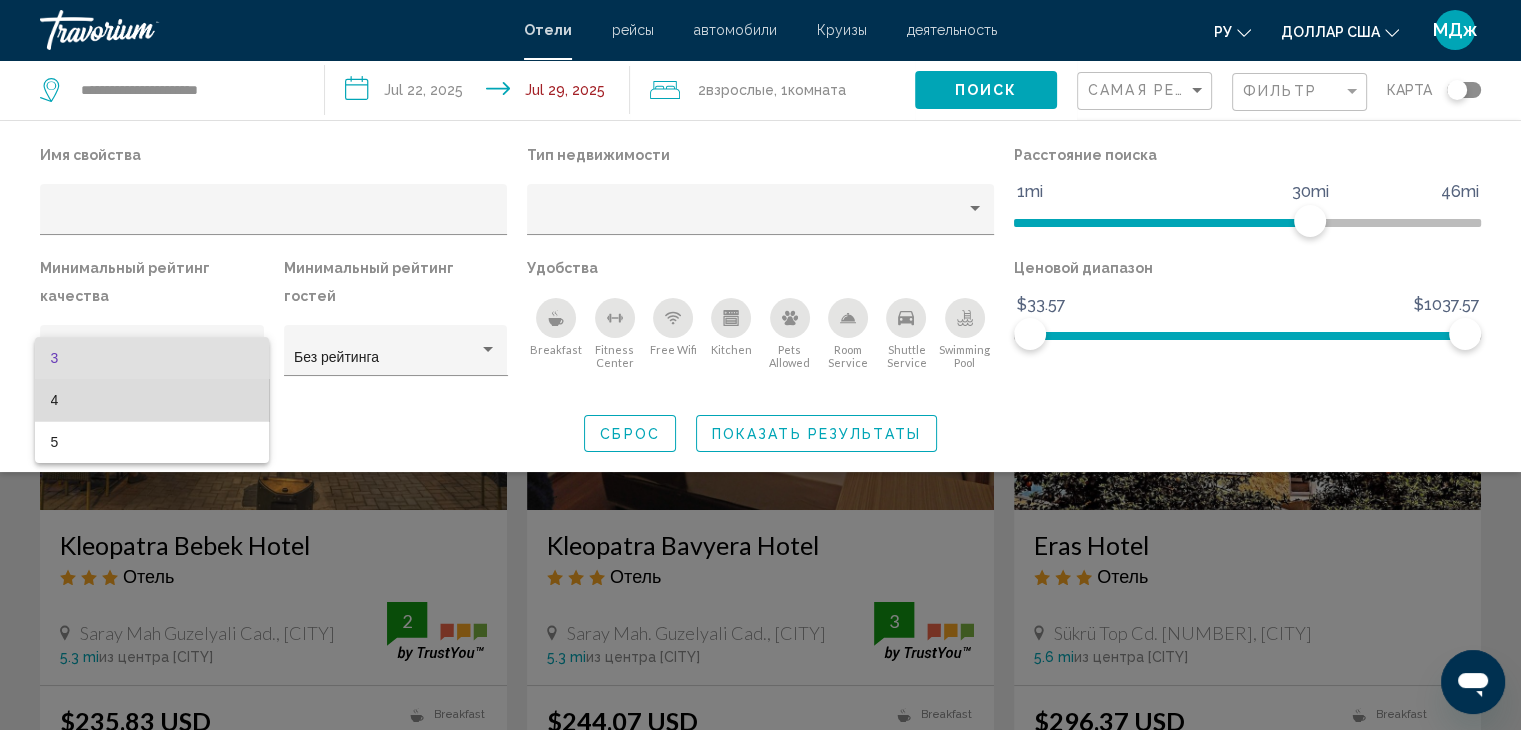 click on "4" at bounding box center (152, 400) 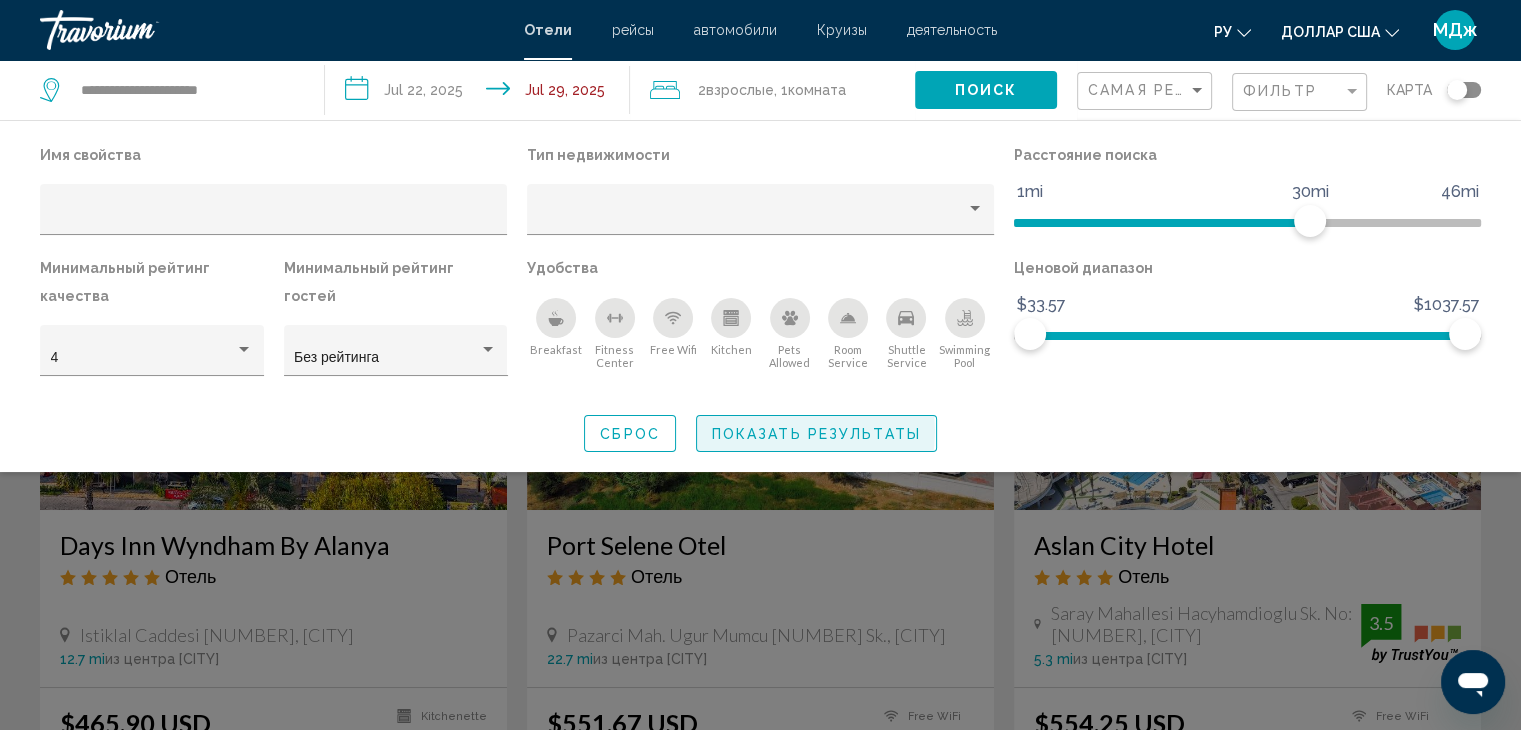 click on "Показать результаты" 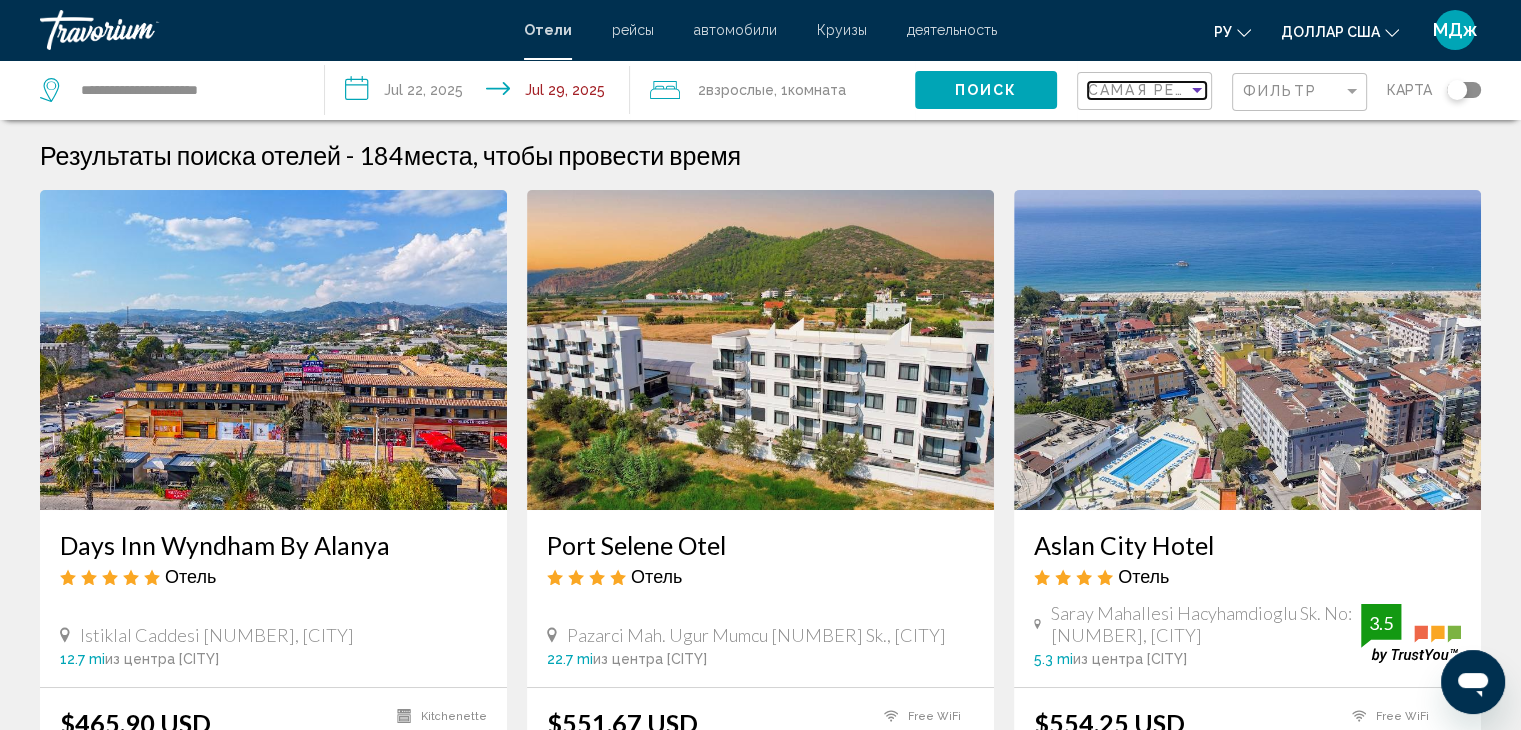 click on "Самая реальная цена" at bounding box center [1191, 90] 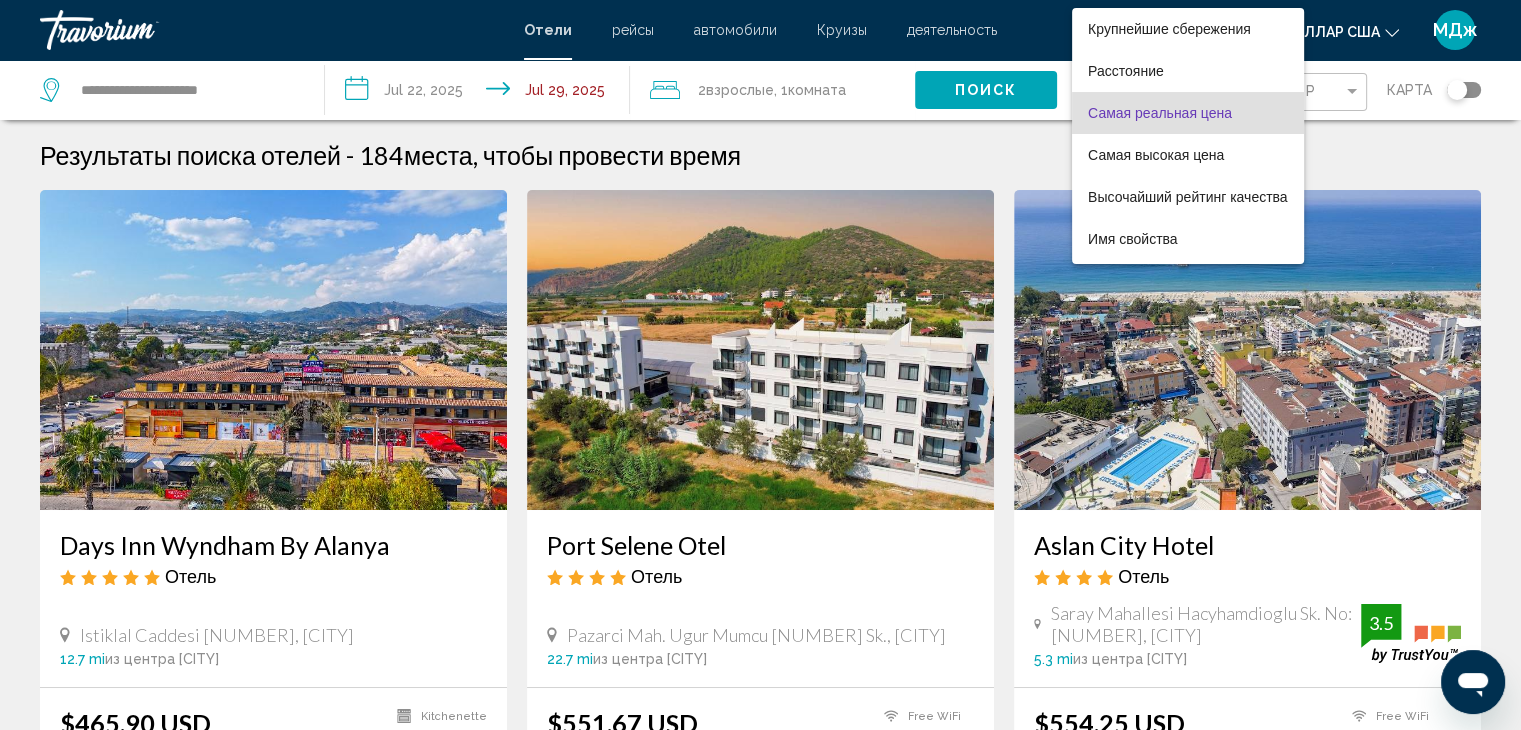 scroll, scrollTop: 23, scrollLeft: 0, axis: vertical 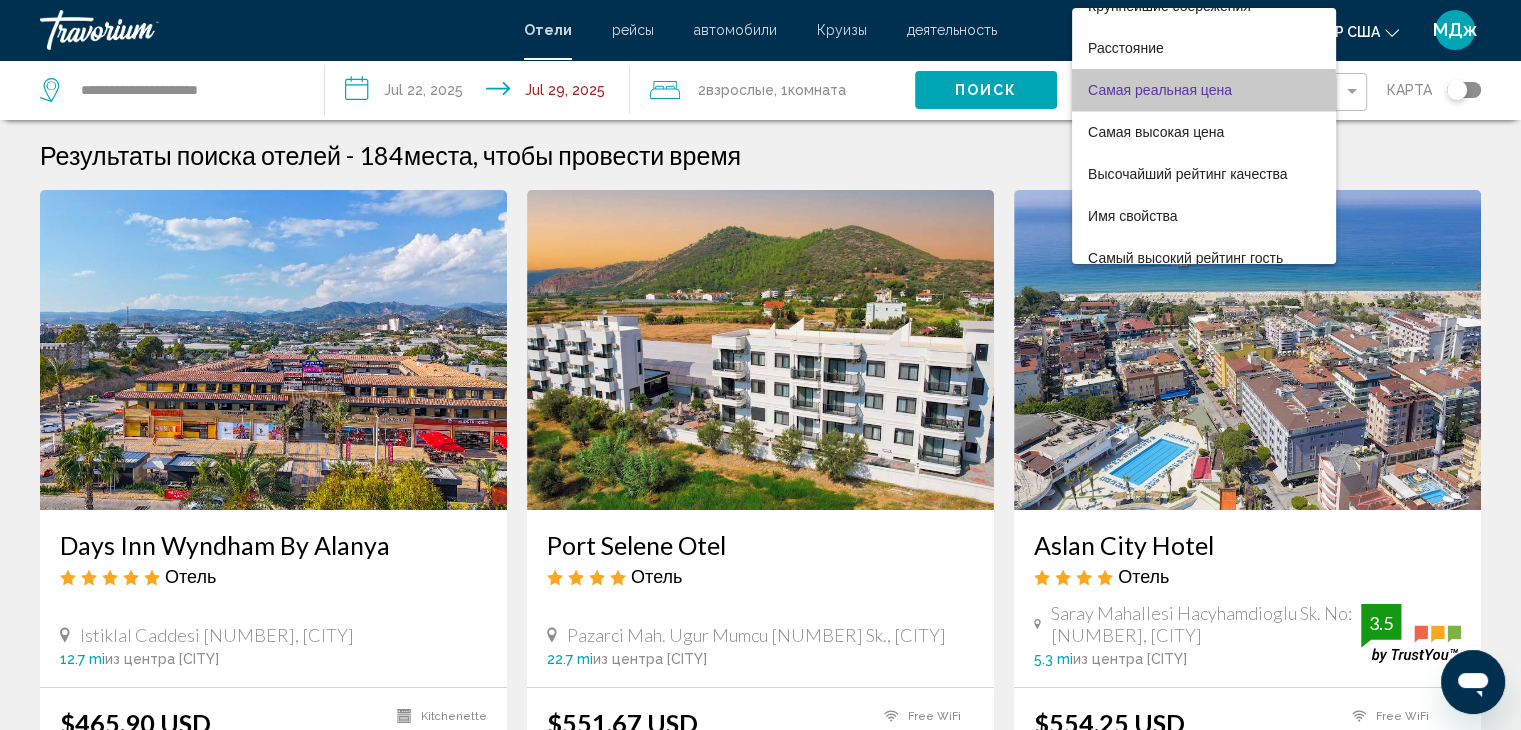 click on "Самая реальная цена" at bounding box center (1204, 90) 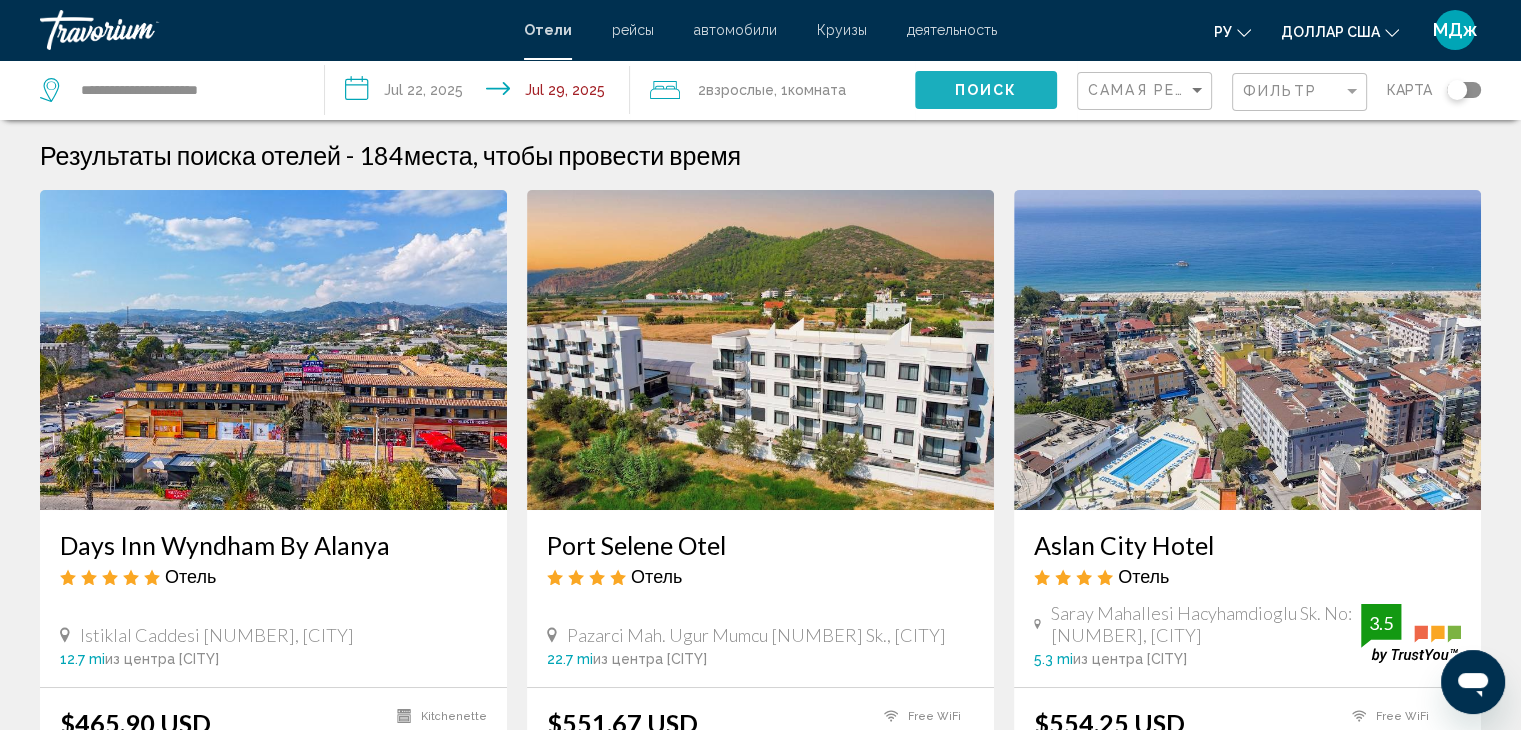 click on "Поиск" 